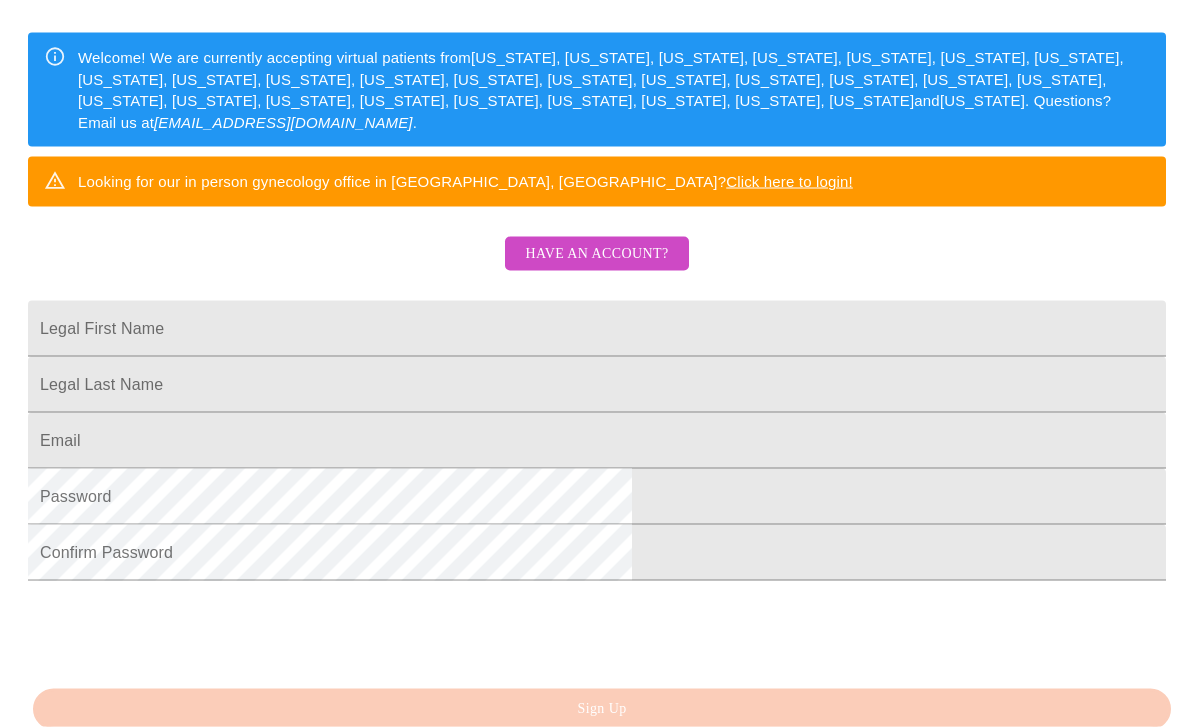 scroll, scrollTop: 302, scrollLeft: 0, axis: vertical 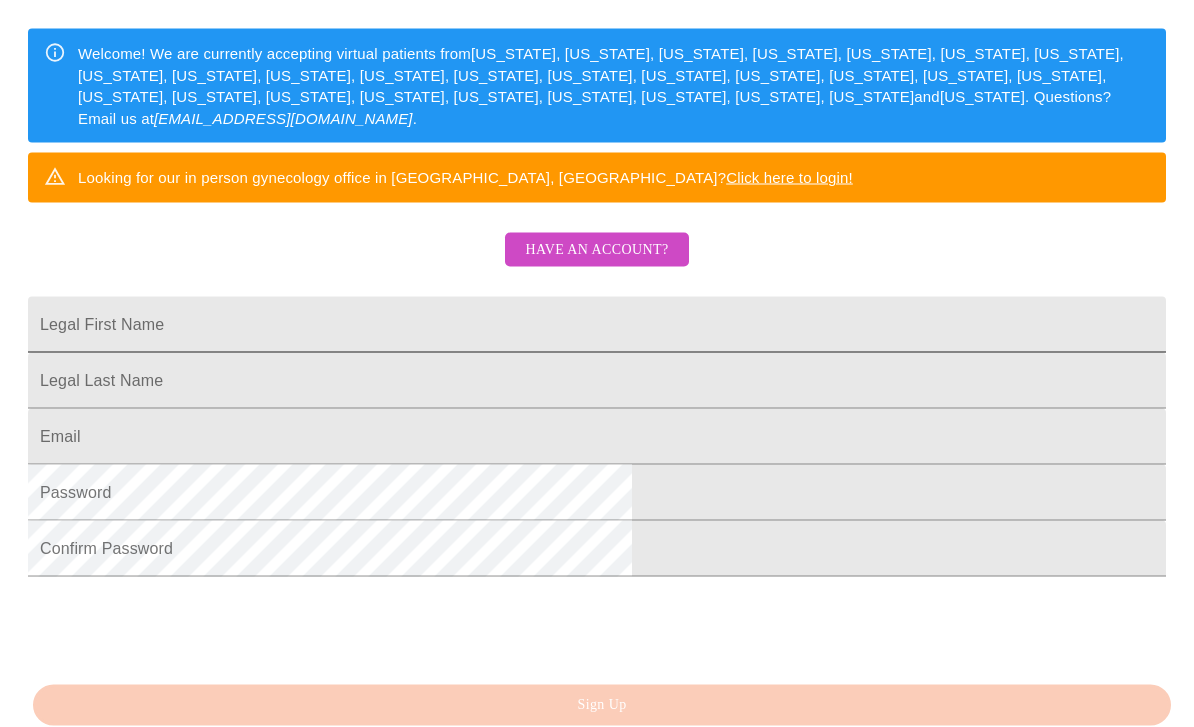 click on "Legal First Name" at bounding box center [597, 325] 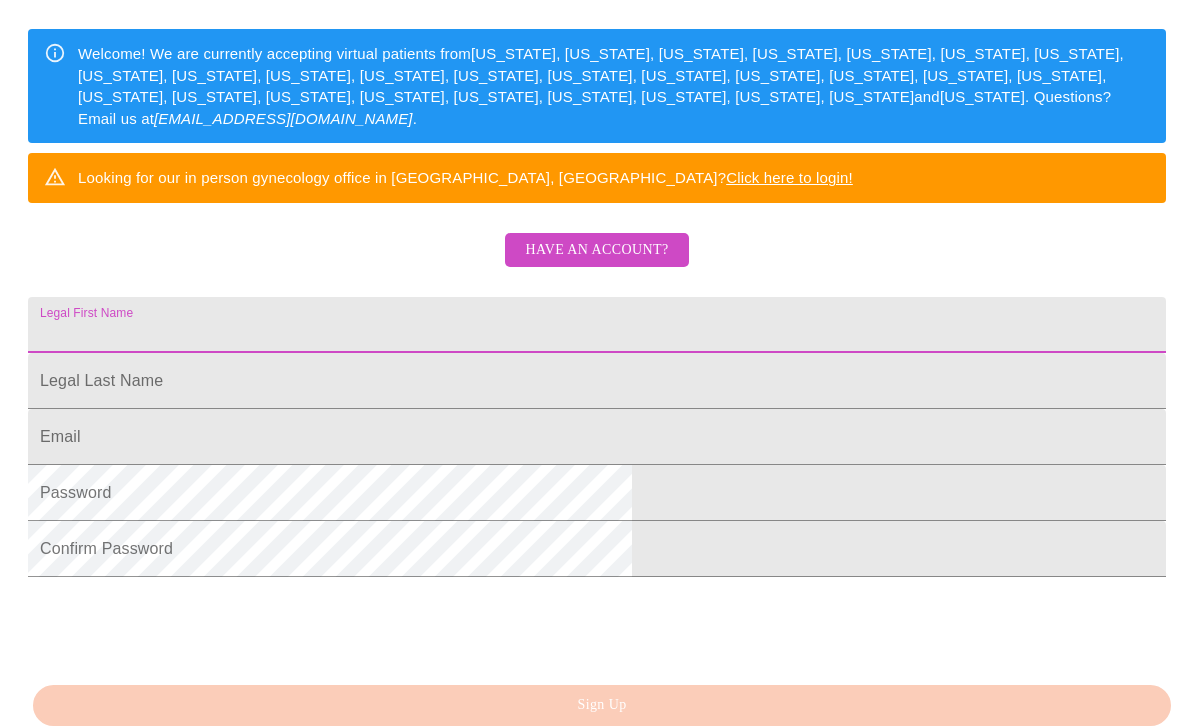 click on "Have an account?" at bounding box center [596, 250] 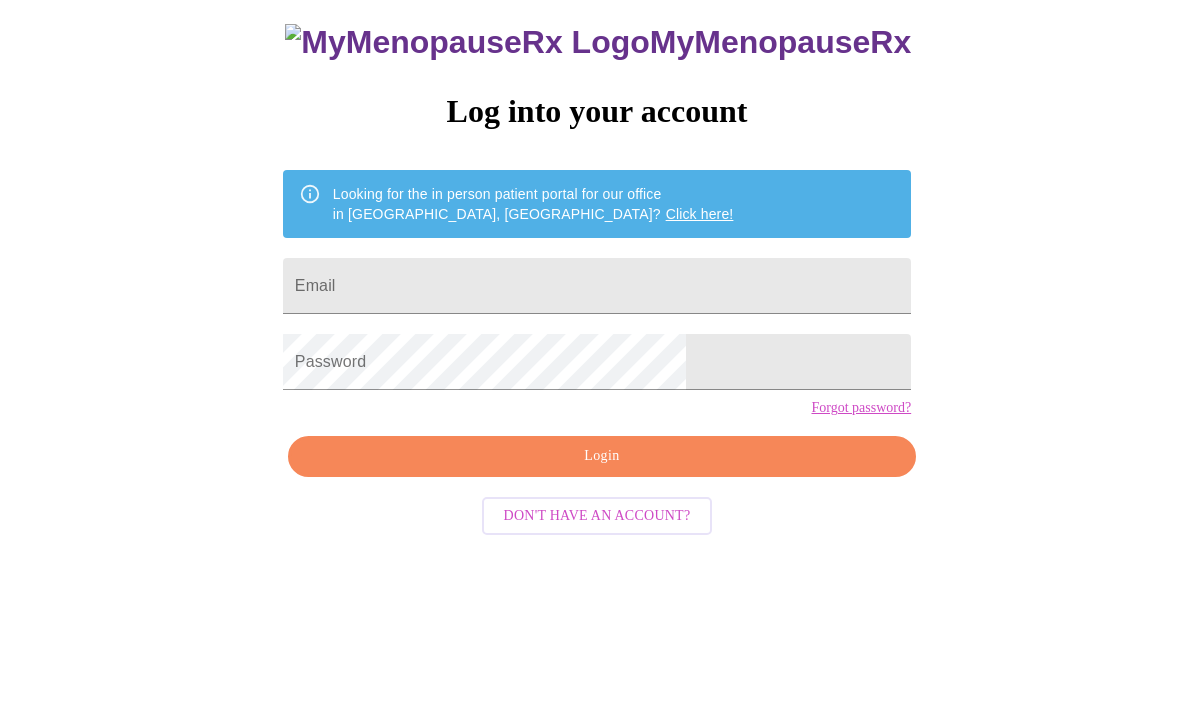 scroll, scrollTop: 20, scrollLeft: 0, axis: vertical 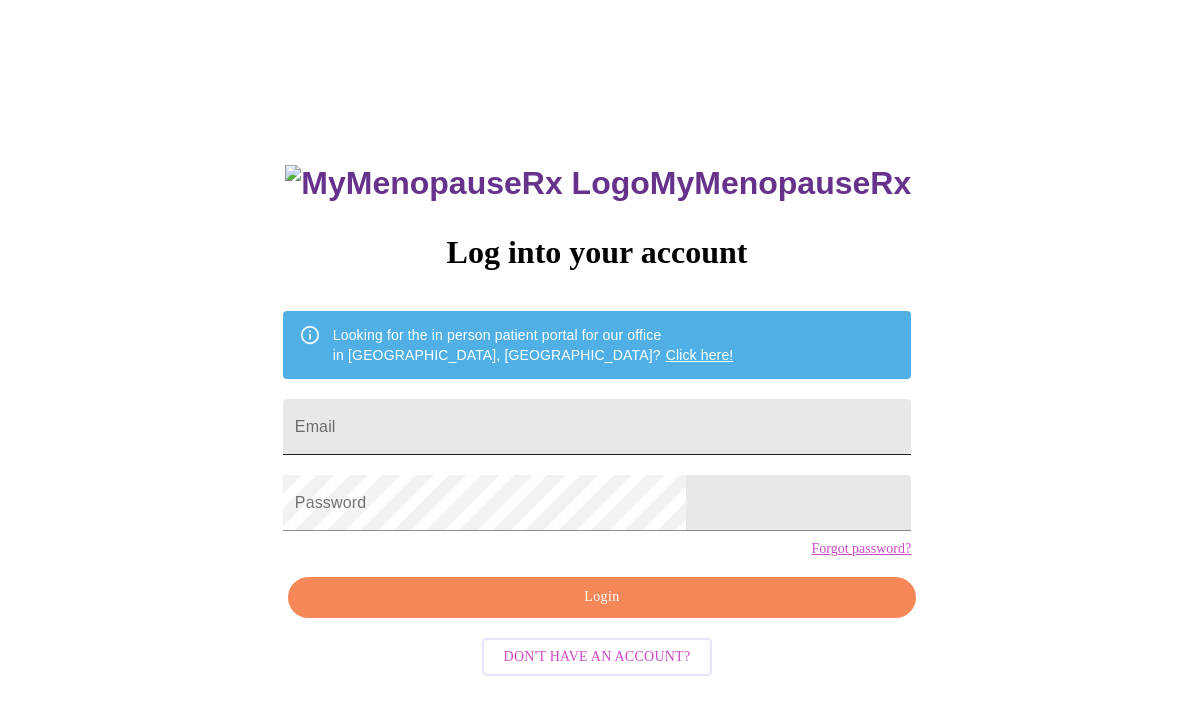 click on "Email" at bounding box center (597, 427) 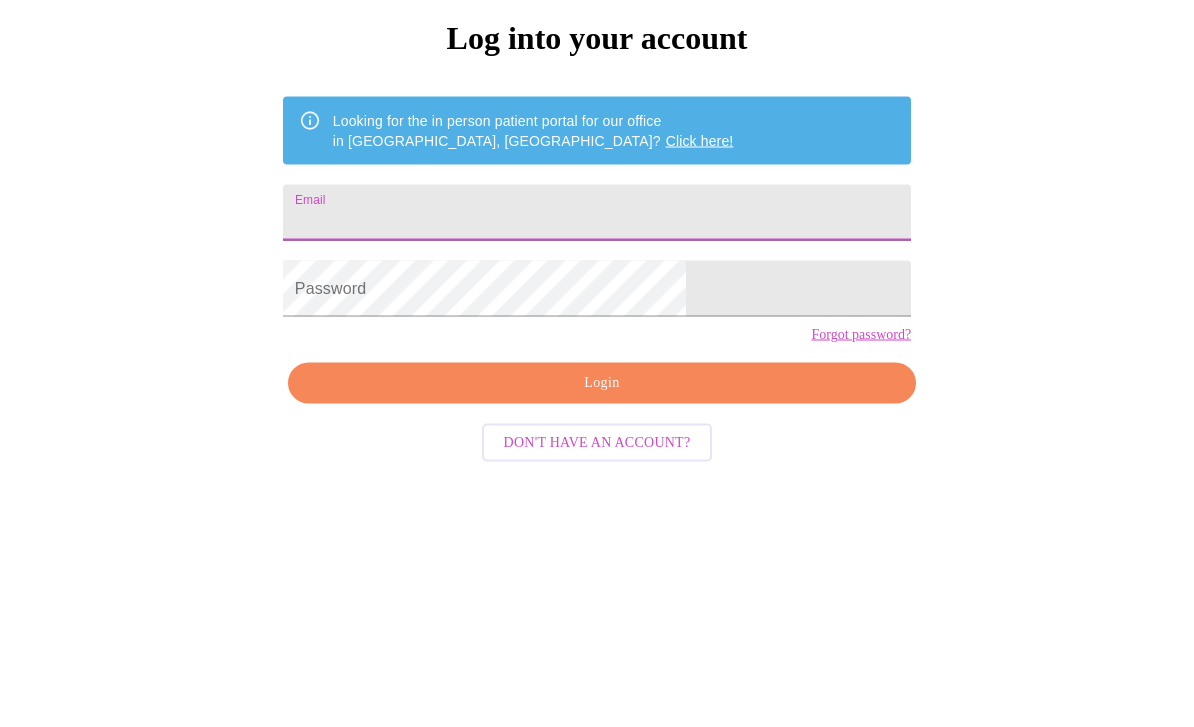 type on "[EMAIL_ADDRESS][DOMAIN_NAME]" 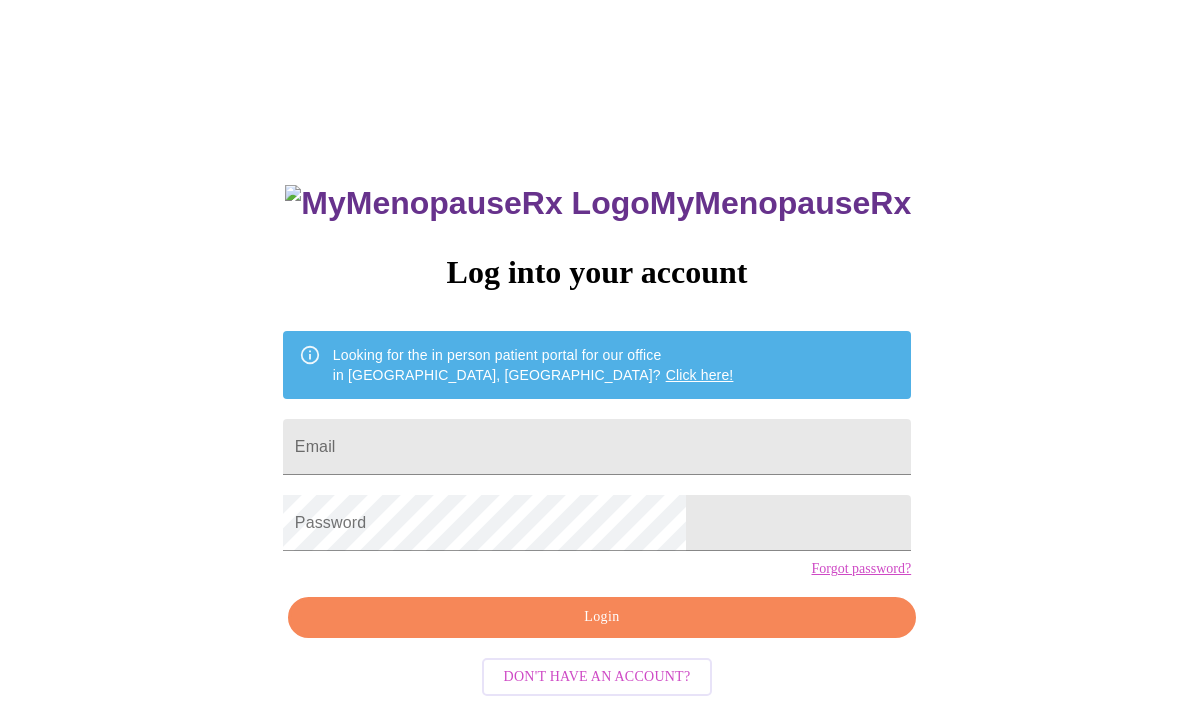 scroll, scrollTop: 0, scrollLeft: 0, axis: both 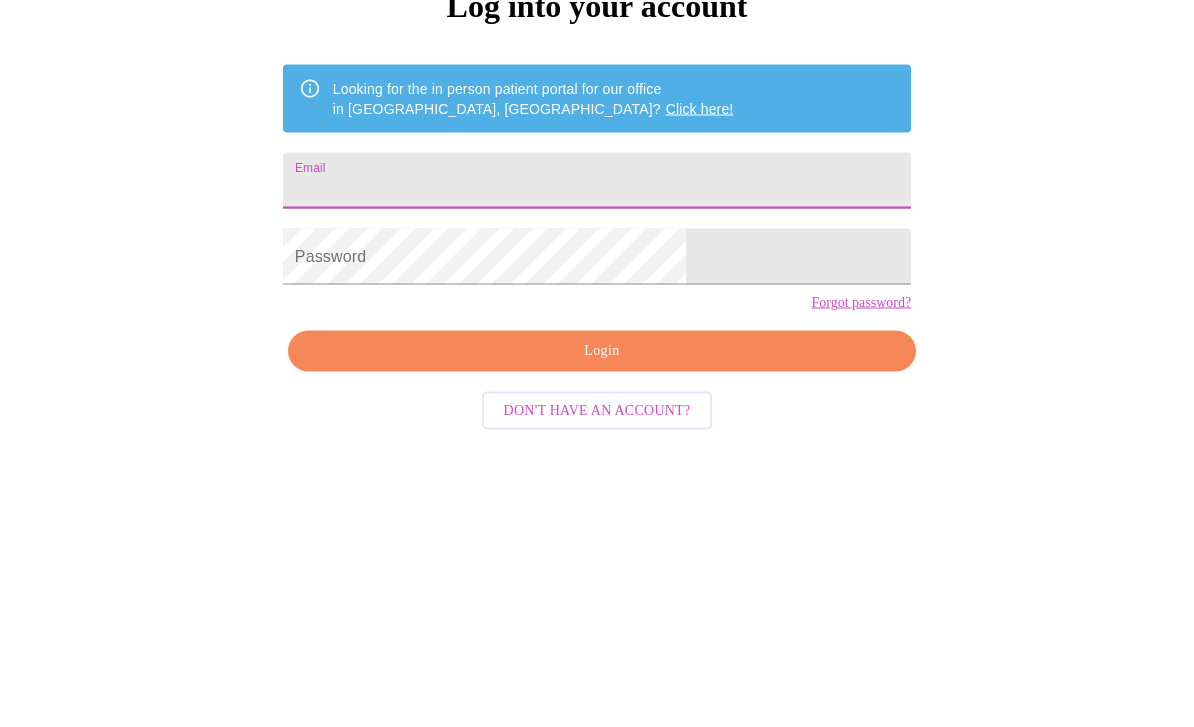 type on "[EMAIL_ADDRESS][DOMAIN_NAME]" 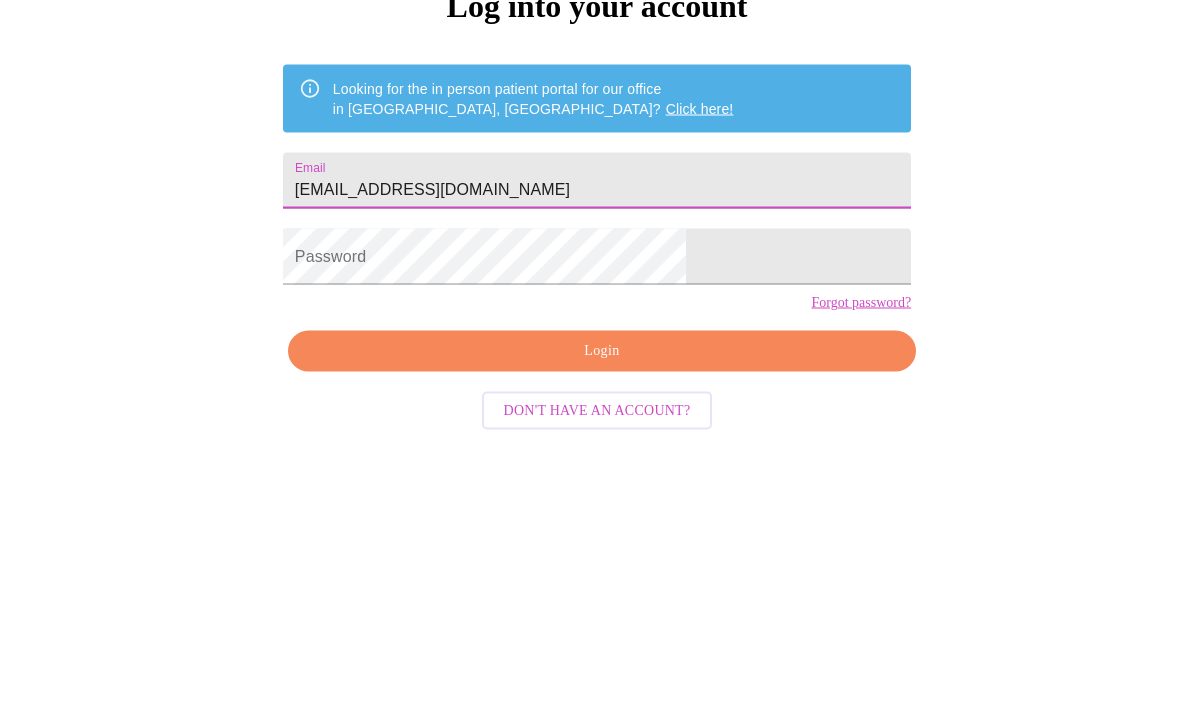 scroll, scrollTop: 84, scrollLeft: 0, axis: vertical 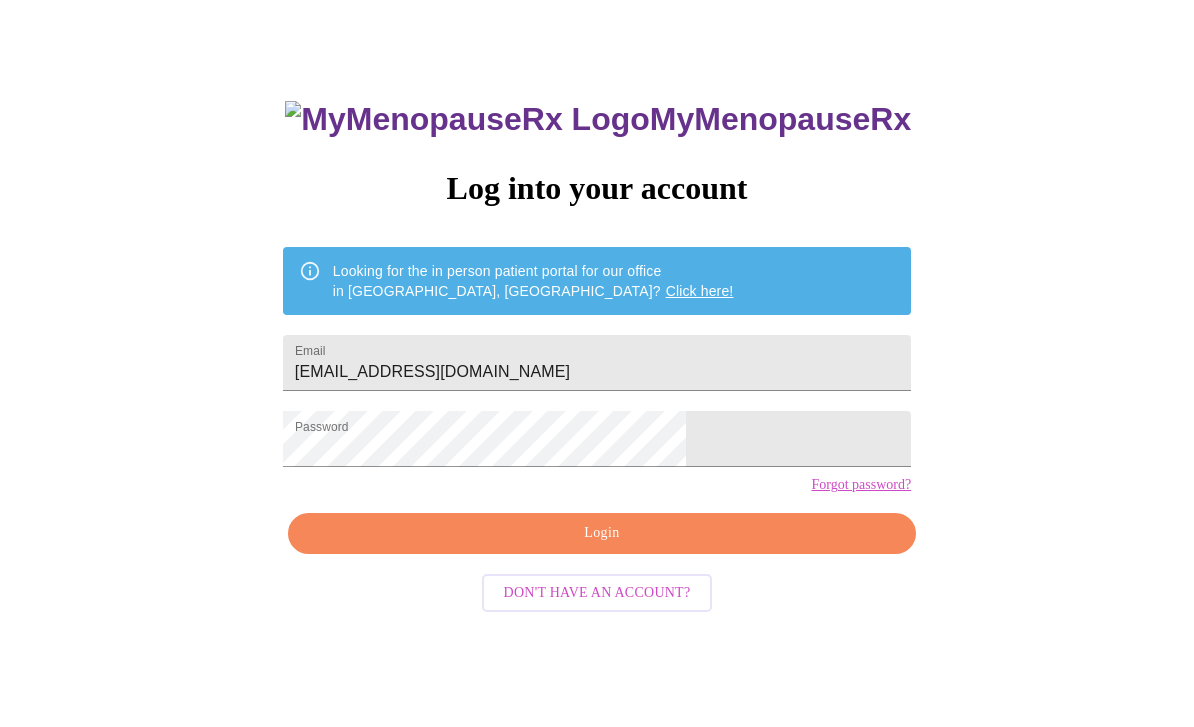 click on "Login" at bounding box center (602, 533) 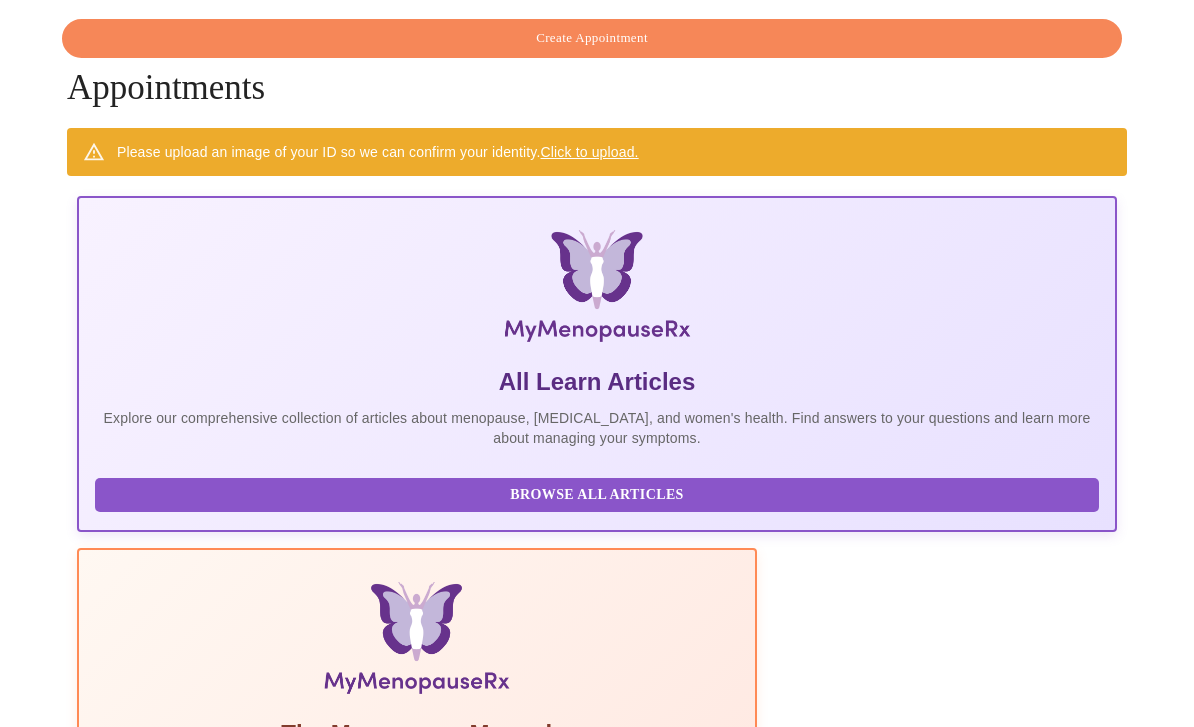 scroll, scrollTop: 64, scrollLeft: 0, axis: vertical 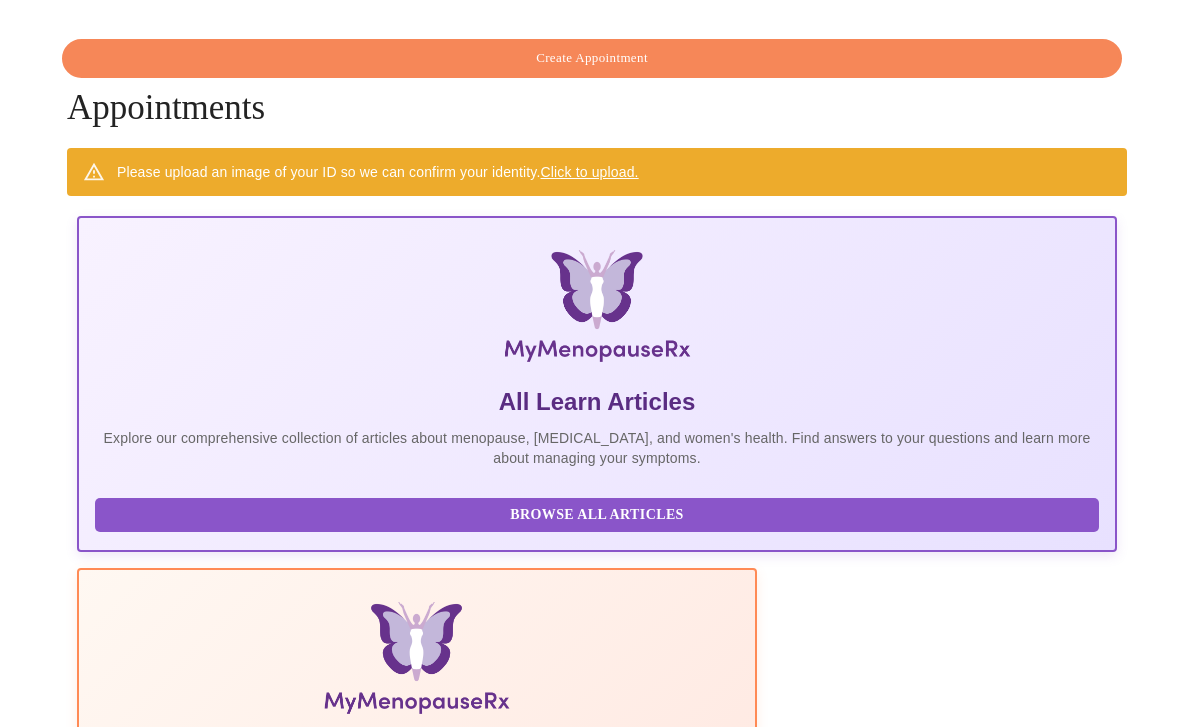 click on "Create Appointment" at bounding box center (592, 58) 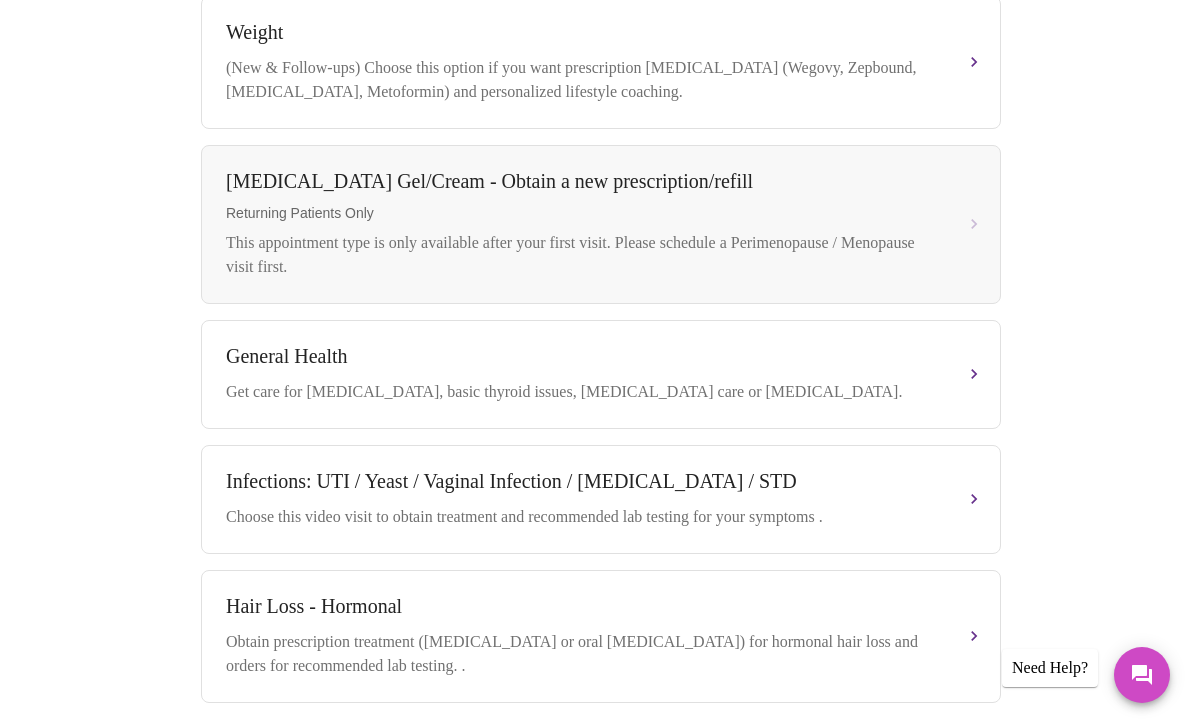 scroll, scrollTop: 727, scrollLeft: 0, axis: vertical 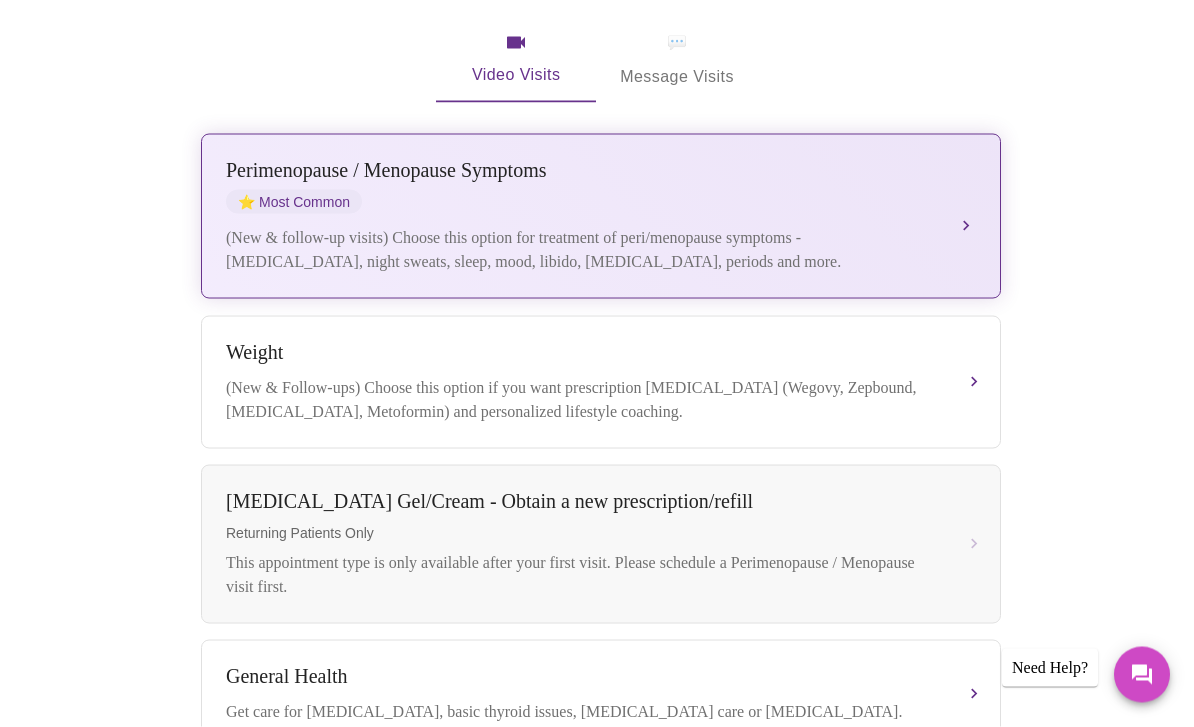 click on "[MEDICAL_DATA] / Menopause Symptoms  ⭐  Most Common (New & follow-up visits) Choose this option for treatment of peri/menopause symptoms - [MEDICAL_DATA], night sweats, sleep, mood, libido, [MEDICAL_DATA], periods and more." at bounding box center [601, 216] 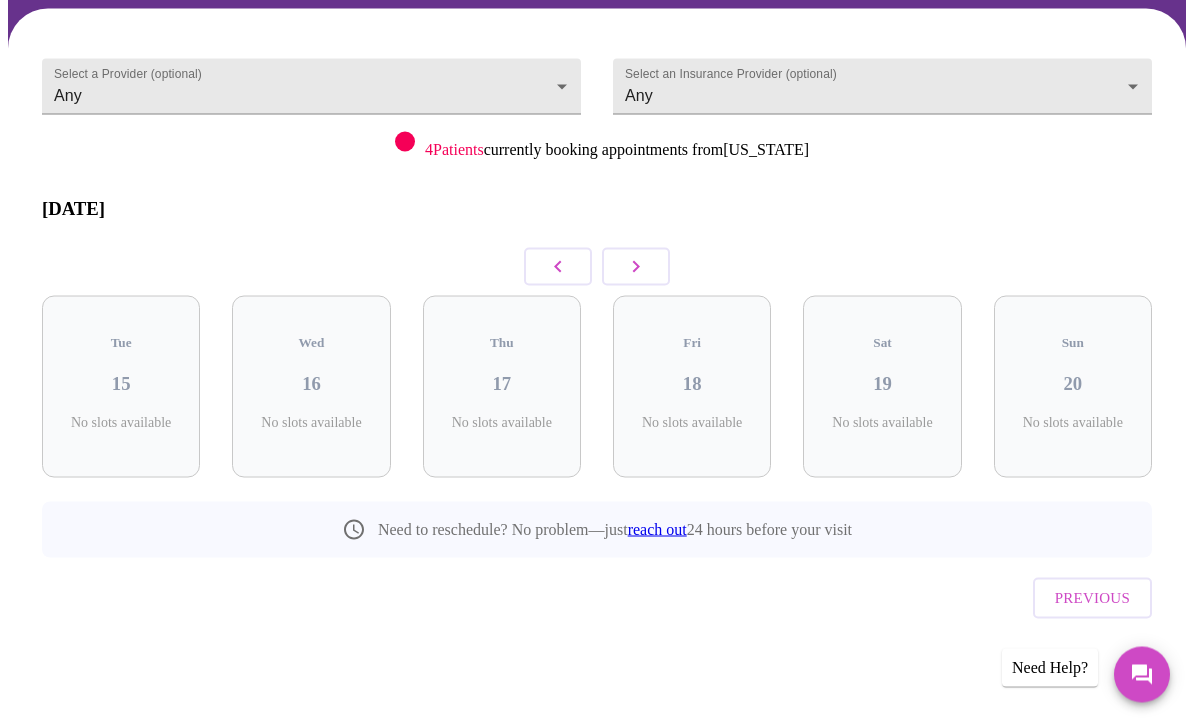 scroll, scrollTop: 81, scrollLeft: 0, axis: vertical 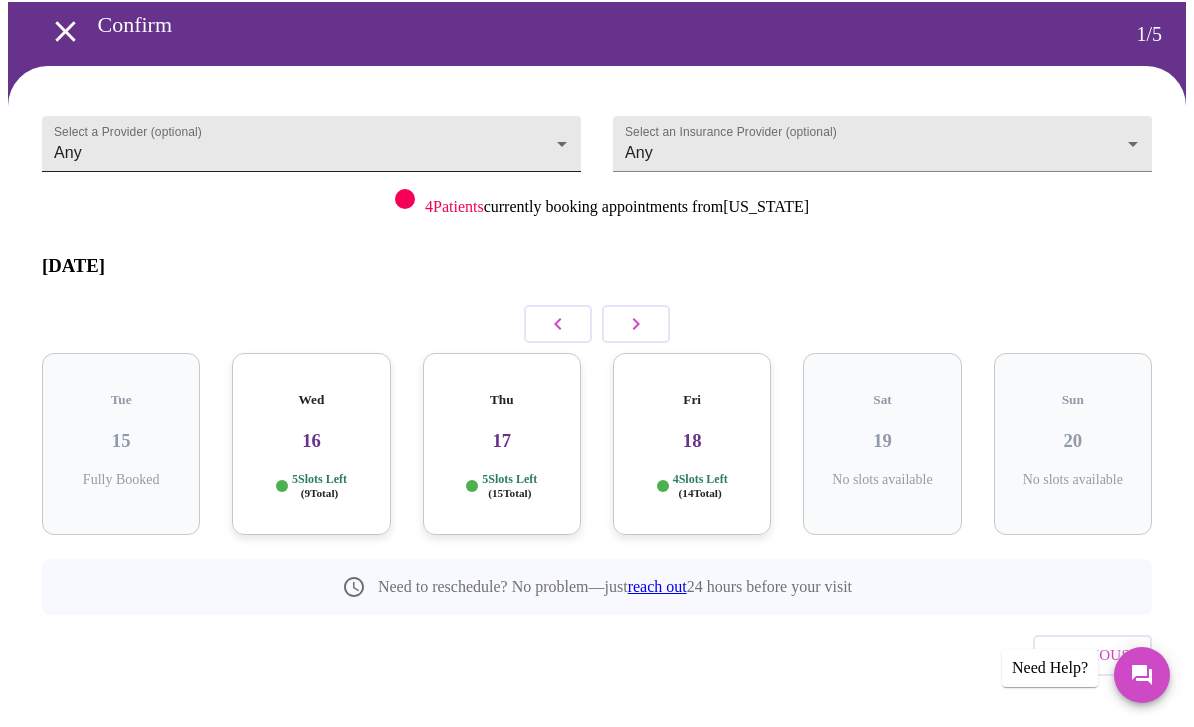 click on "MyMenopauseRx Confirm 1  /  5 Select a Provider (optional) Any Any Select an Insurance Provider (optional) Any Any 4  Patients  currently booking appointments from  [US_STATE] [DATE] Tue 15 Fully Booked Wed 16 5  Slots Left ( 9  Total) Thu 17 5  Slots Left ( 15  Total) Fri 18 4  Slots Left ( 14  Total) Sat 19 No slots available Sun 20 No slots available Need to reschedule? No problem—just  reach out  24 hours before your visit Previous Need Help?" at bounding box center (597, 351) 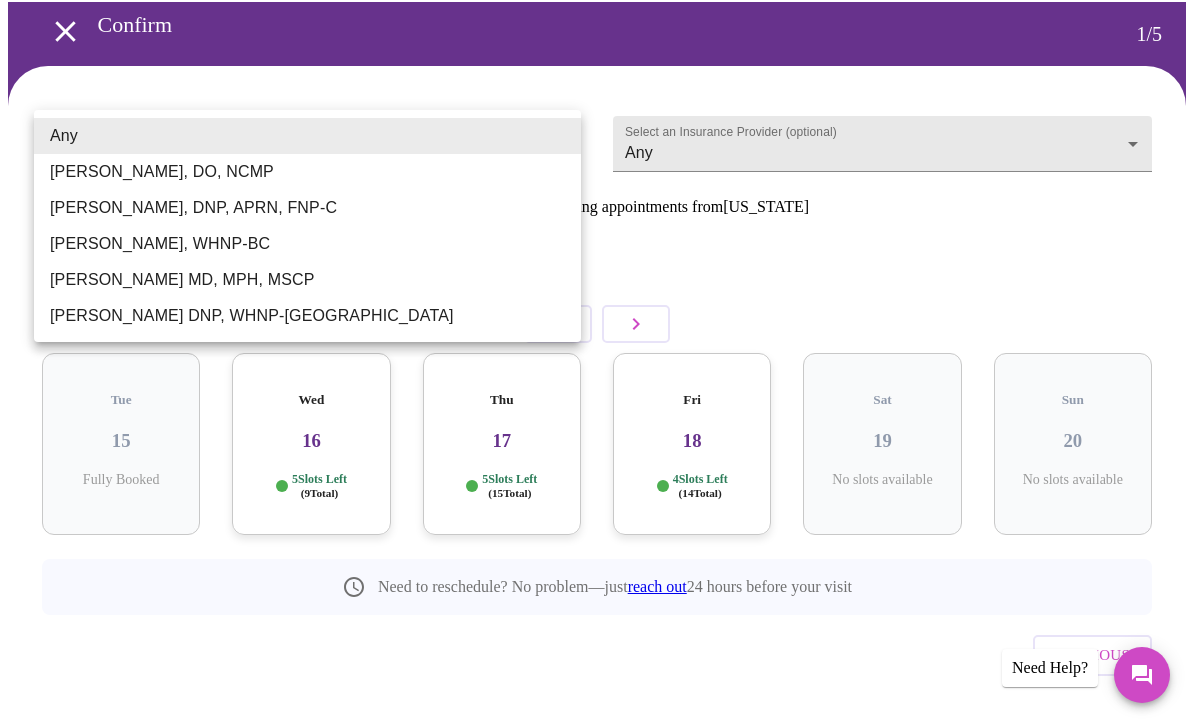 click on "Any" at bounding box center [307, 136] 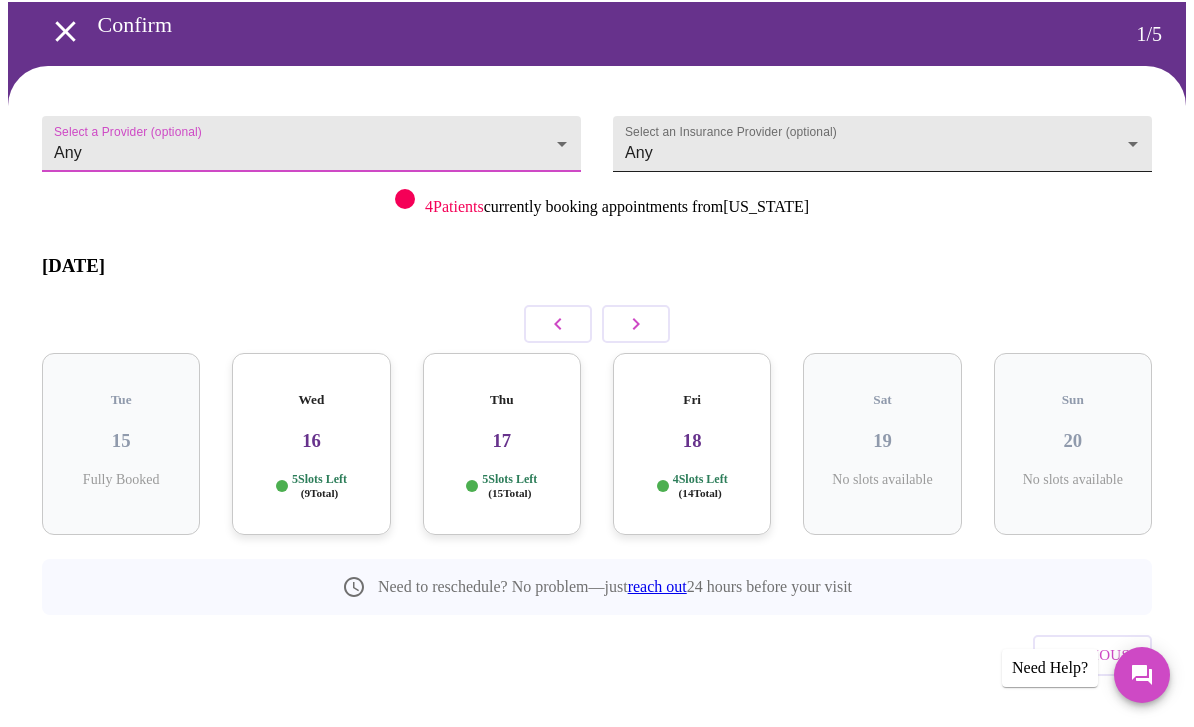 click on "MyMenopauseRx Confirm 1  /  5 Select a Provider (optional) Any Any Select an Insurance Provider (optional) Any Any 4  Patients  currently booking appointments from  [US_STATE] [DATE] Tue 15 Fully Booked Wed 16 5  Slots Left ( 9  Total) Thu 17 5  Slots Left ( 15  Total) Fri 18 4  Slots Left ( 14  Total) Sat 19 No slots available Sun 20 No slots available Need to reschedule? No problem—just  reach out  24 hours before your visit Previous Need Help?" at bounding box center [597, 351] 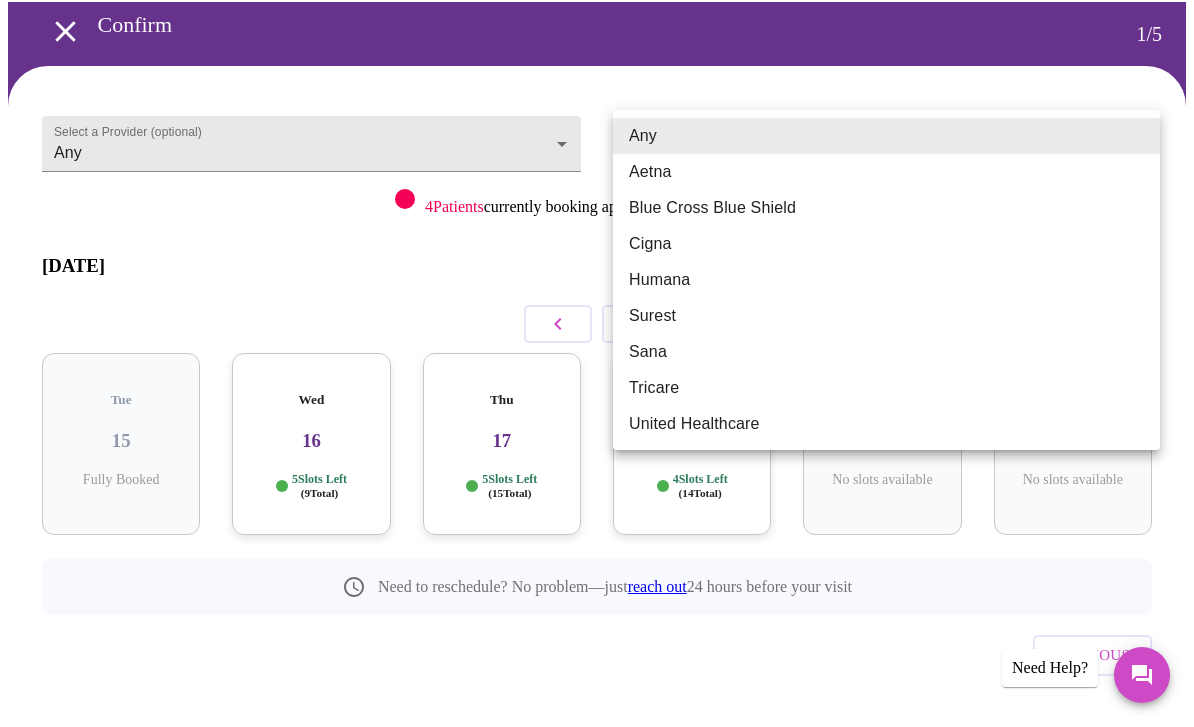 click on "Any" at bounding box center (886, 136) 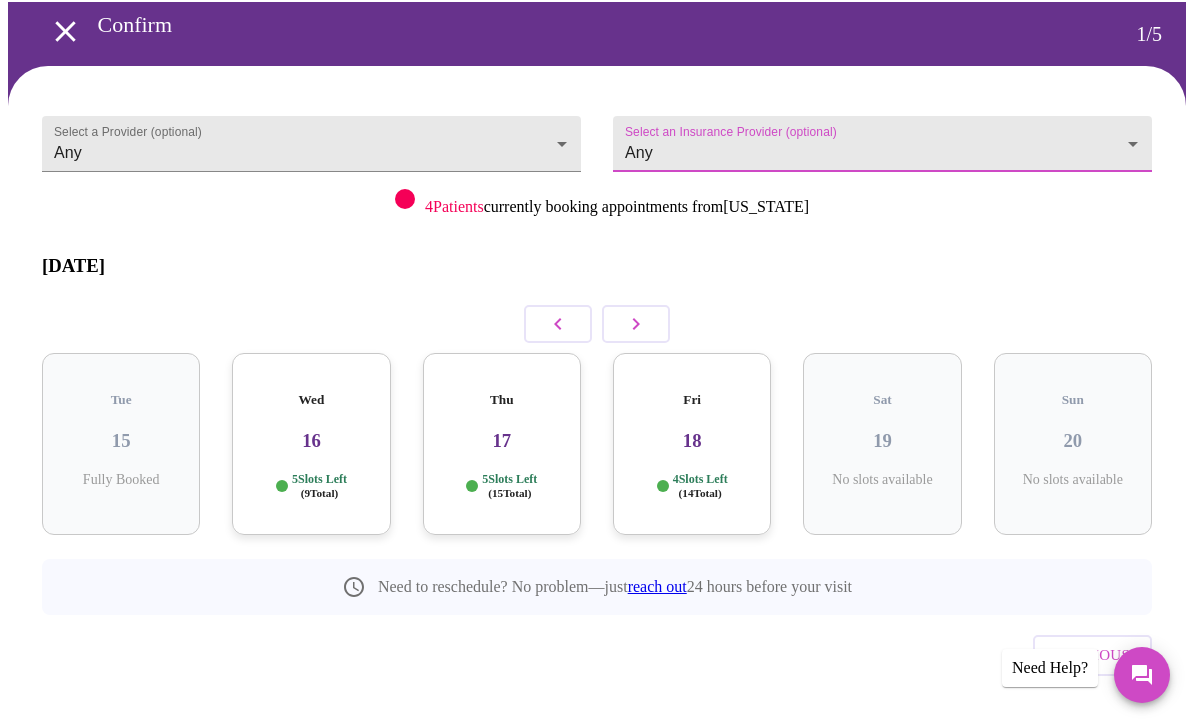 click on "MyMenopauseRx Confirm 1  /  5 Select a Provider (optional) Any Any Select an Insurance Provider (optional) Any Any 4  Patients  currently booking appointments from  [US_STATE] [DATE] Tue 15 Fully Booked Wed 16 5  Slots Left ( 9  Total) Thu 17 5  Slots Left ( 15  Total) Fri 18 4  Slots Left ( 14  Total) Sat 19 No slots available Sun 20 No slots available Need to reschedule? No problem—just  reach out  24 hours before your visit Previous Need Help?" at bounding box center [597, 351] 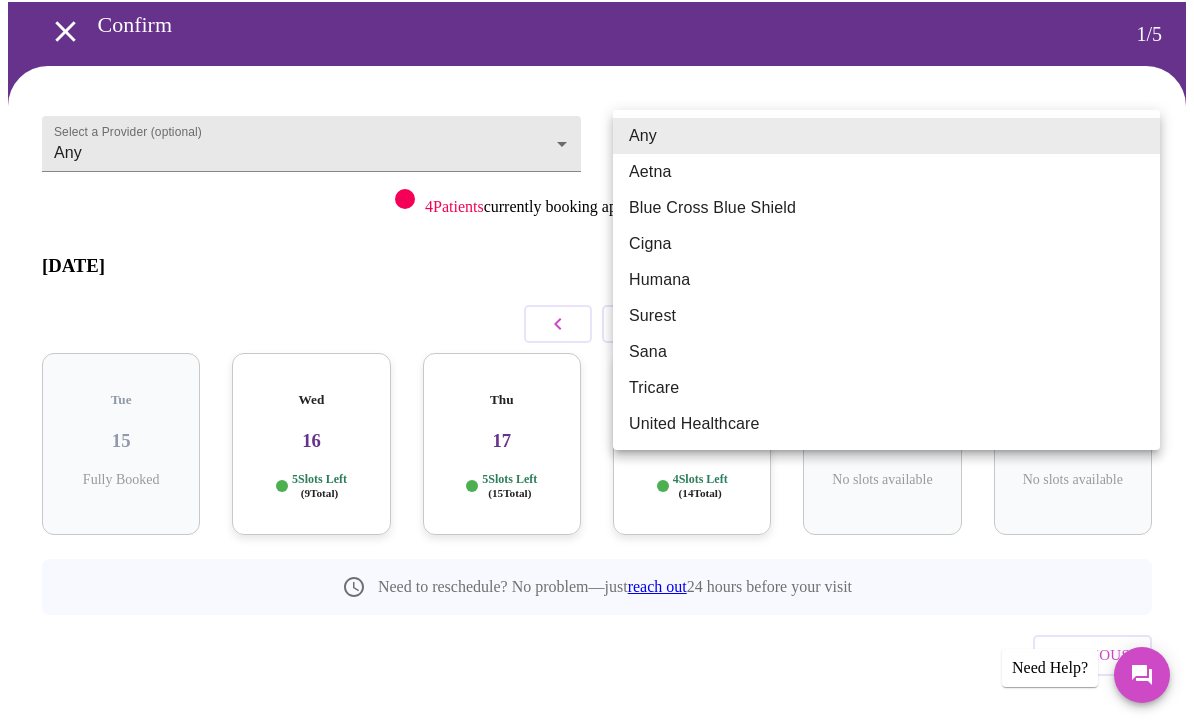 click on "Any" at bounding box center (886, 136) 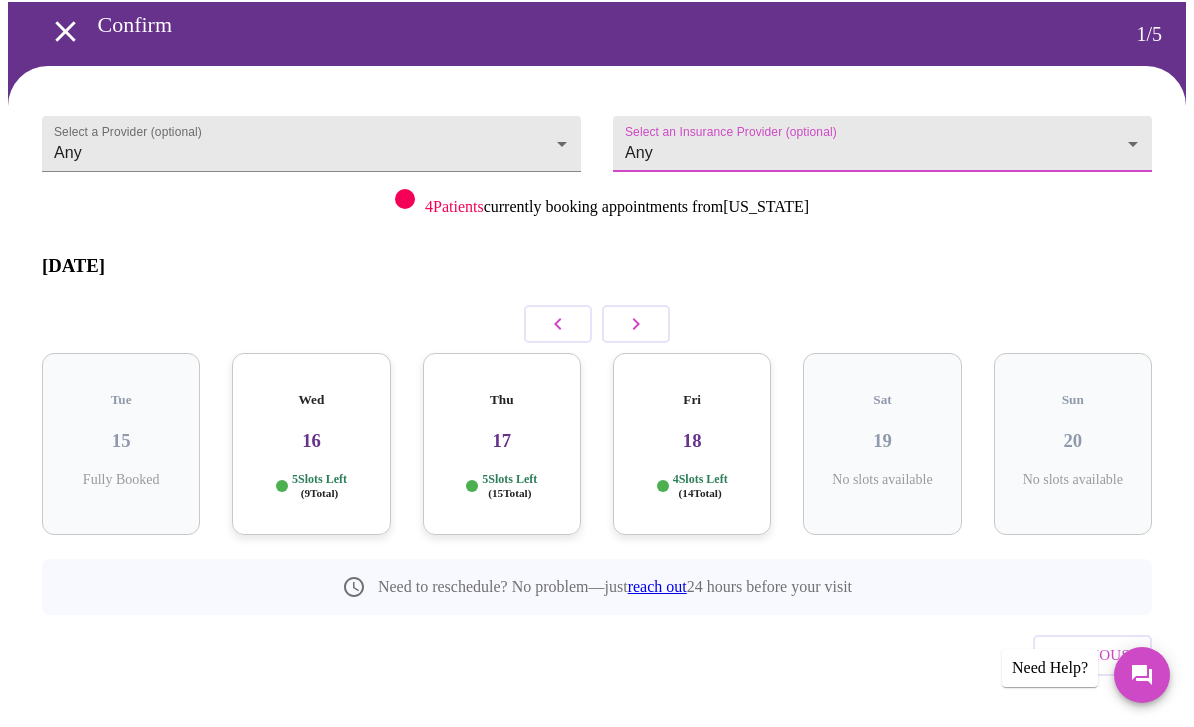 click on "16" at bounding box center [311, 441] 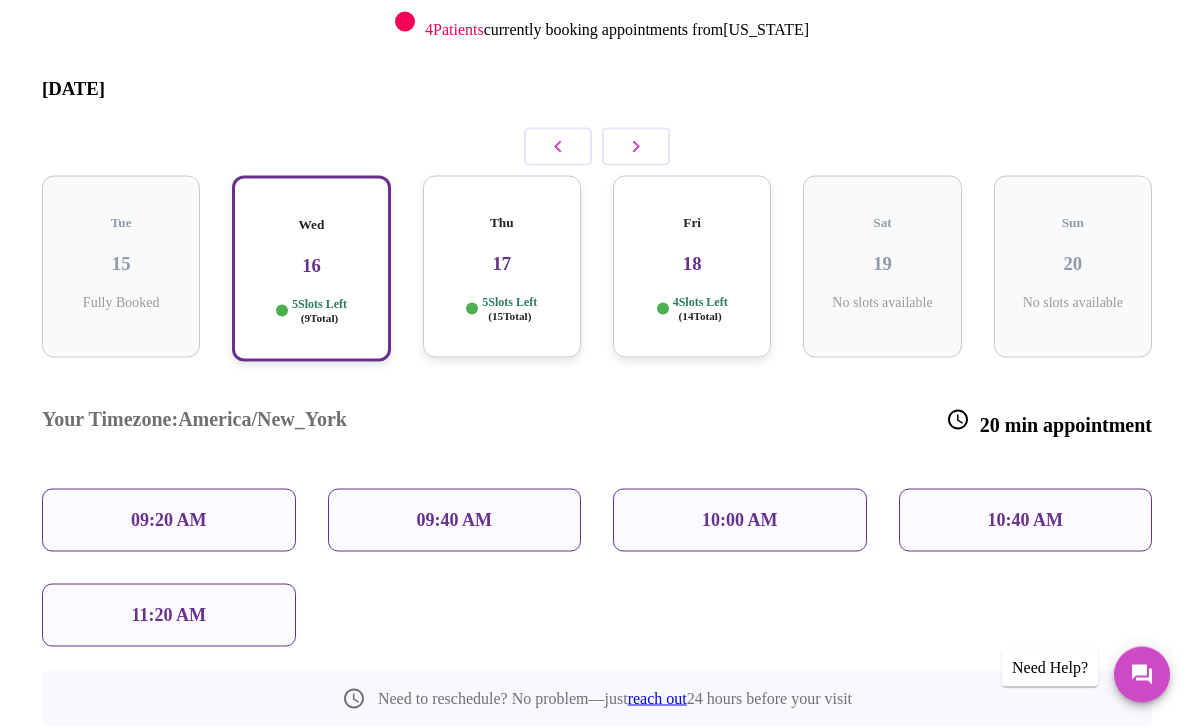scroll, scrollTop: 259, scrollLeft: 0, axis: vertical 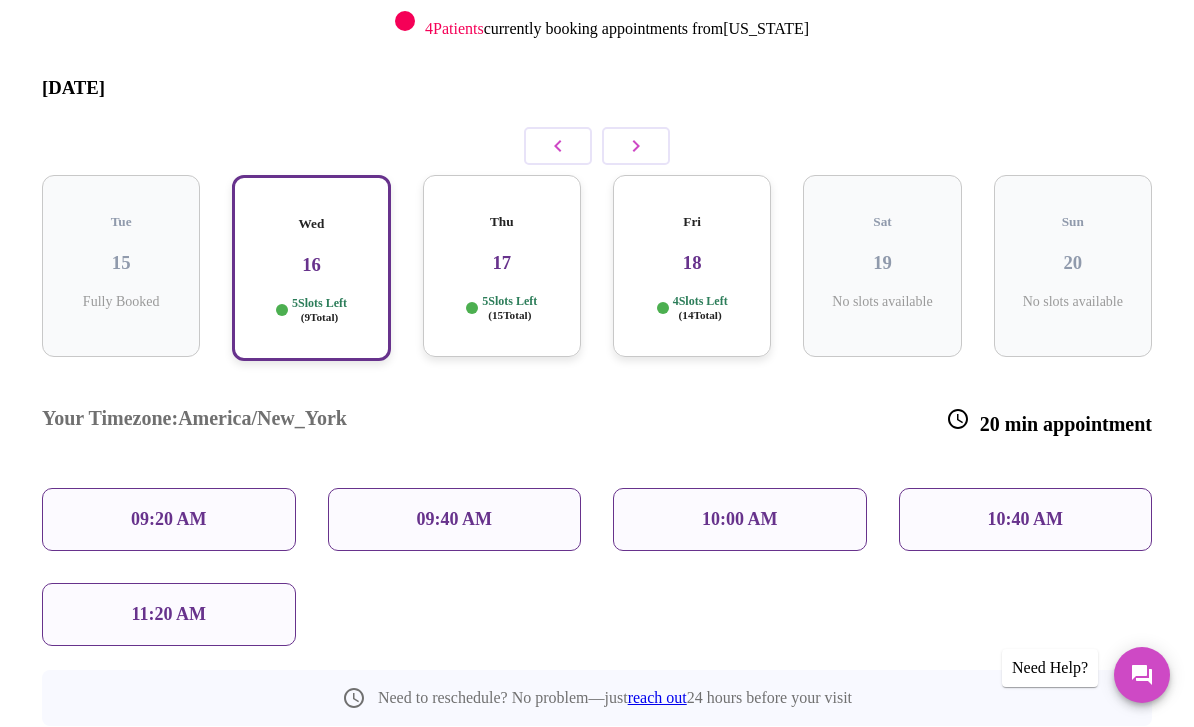 click on "09:40 AM" at bounding box center [455, 519] 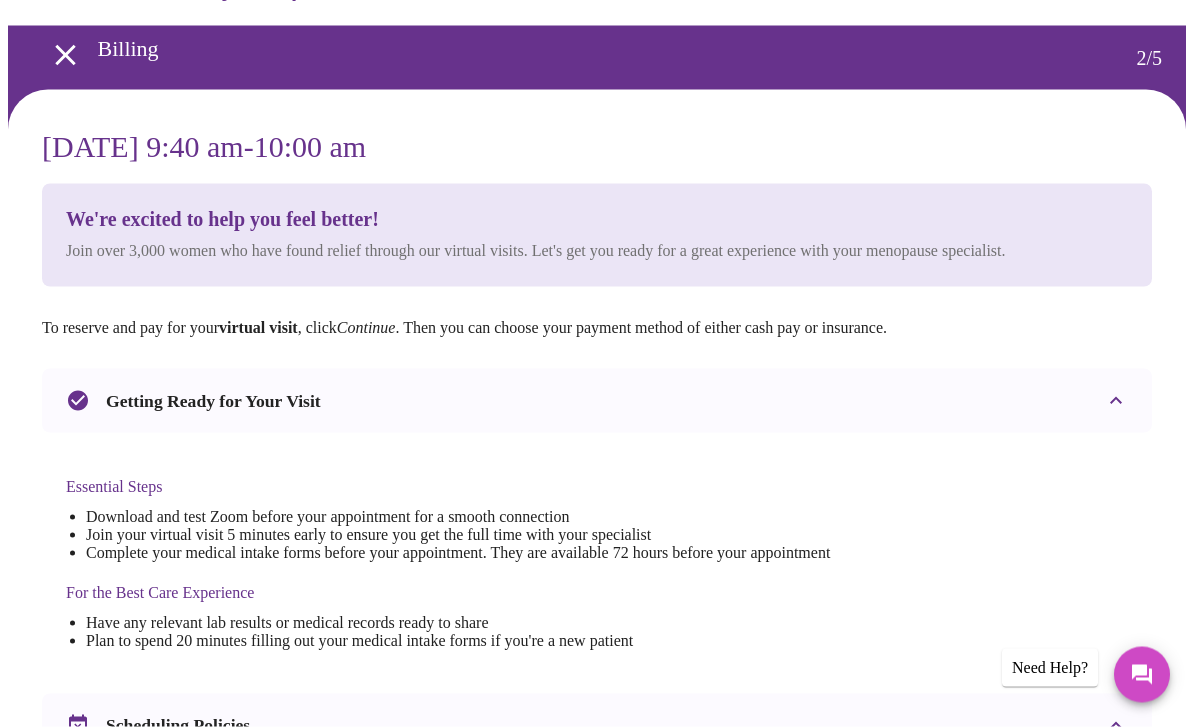 scroll, scrollTop: 0, scrollLeft: 0, axis: both 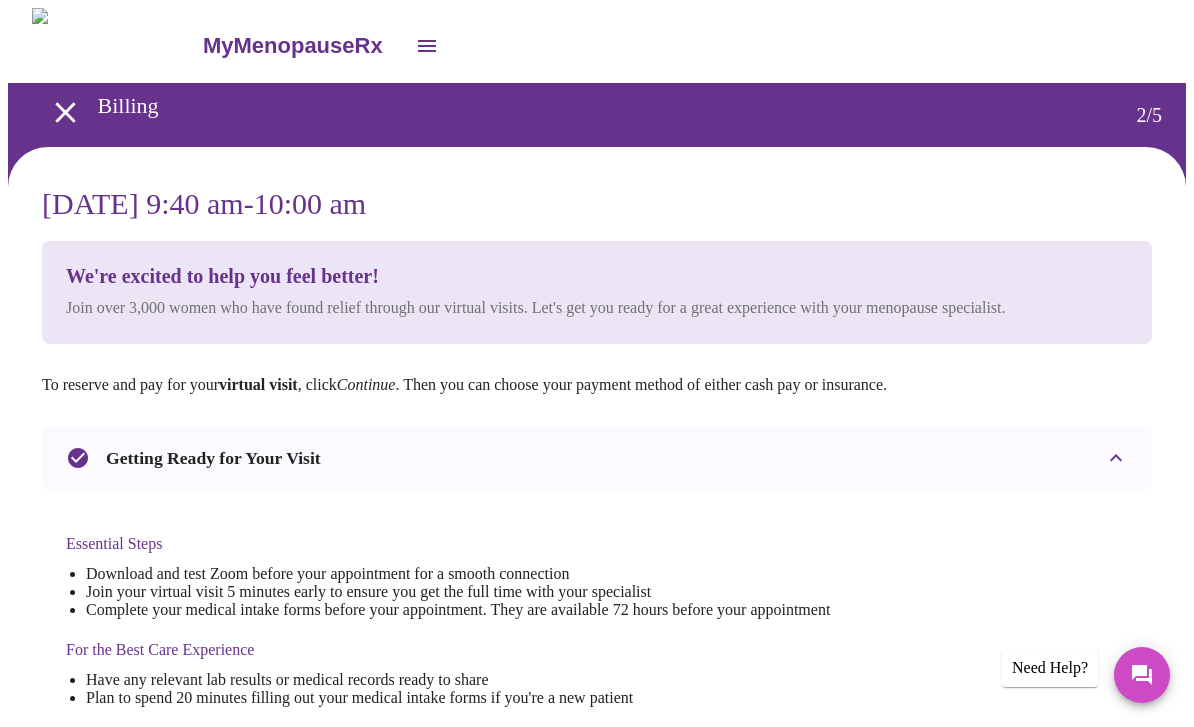 click 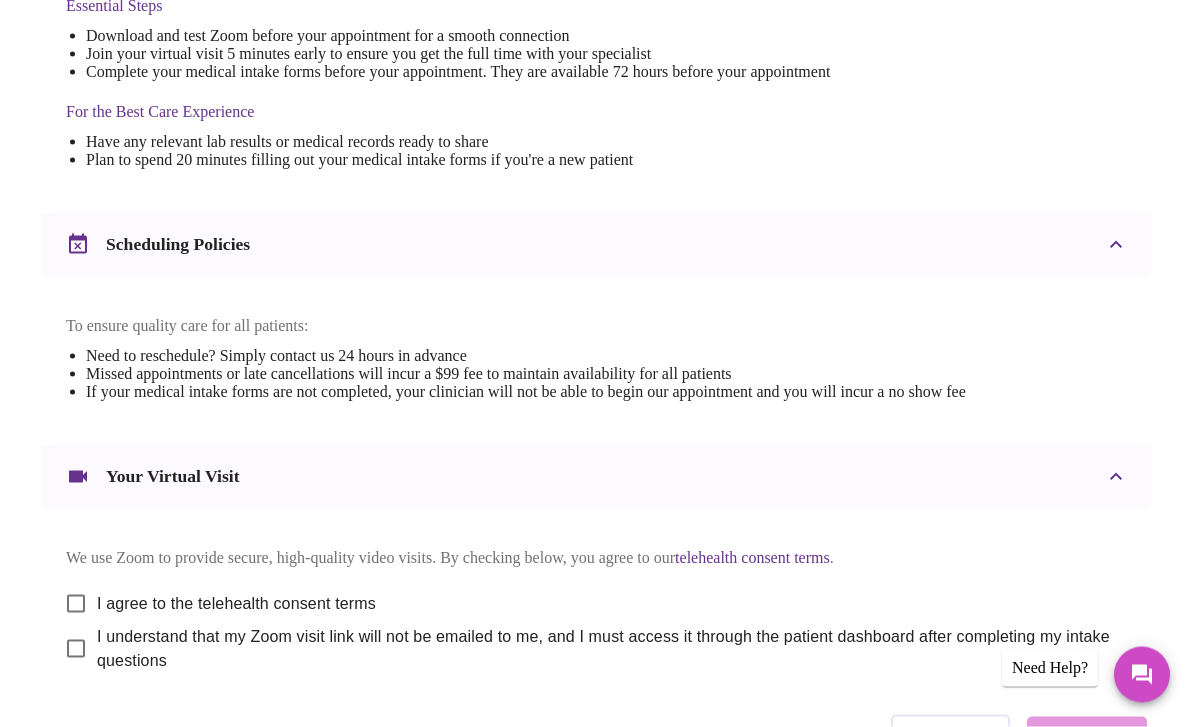 scroll, scrollTop: 626, scrollLeft: 0, axis: vertical 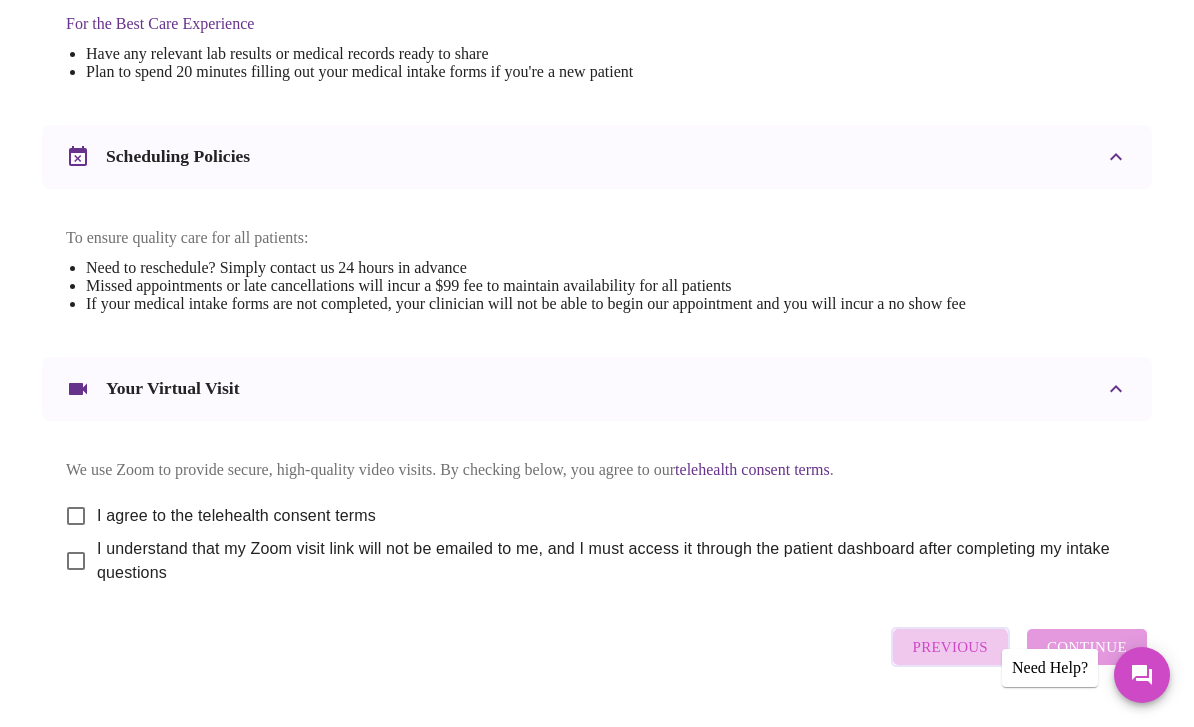click on "Previous" at bounding box center (950, 647) 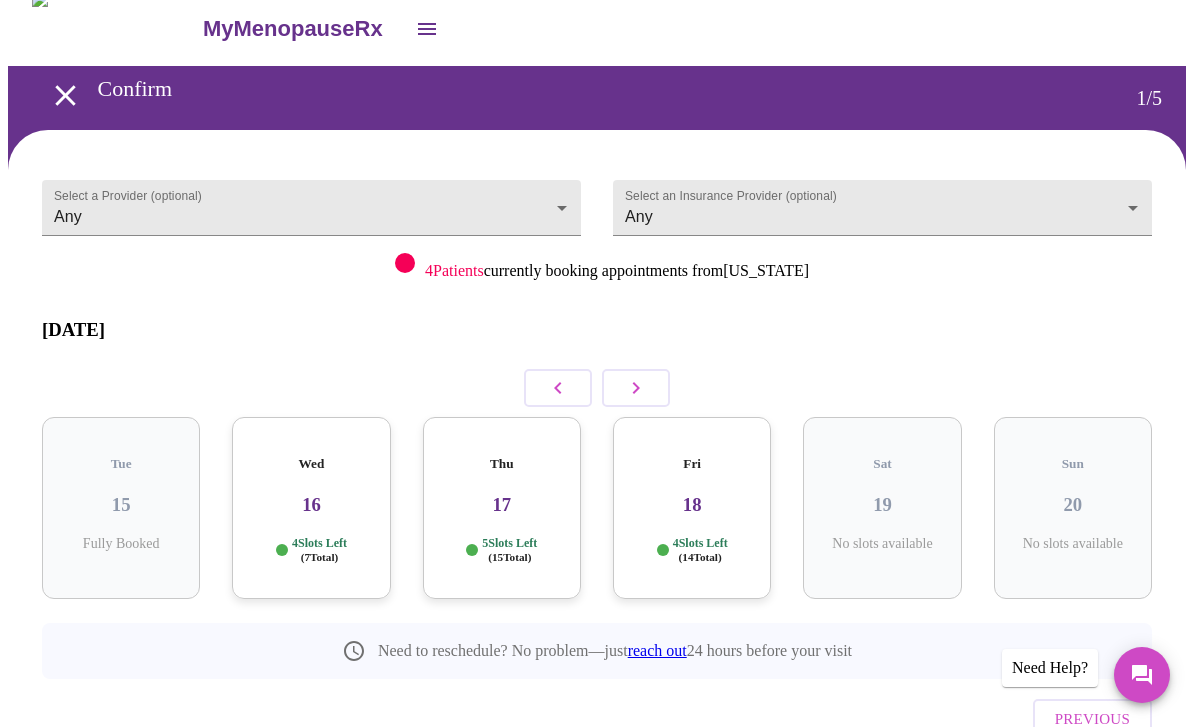 click on "16" at bounding box center (311, 505) 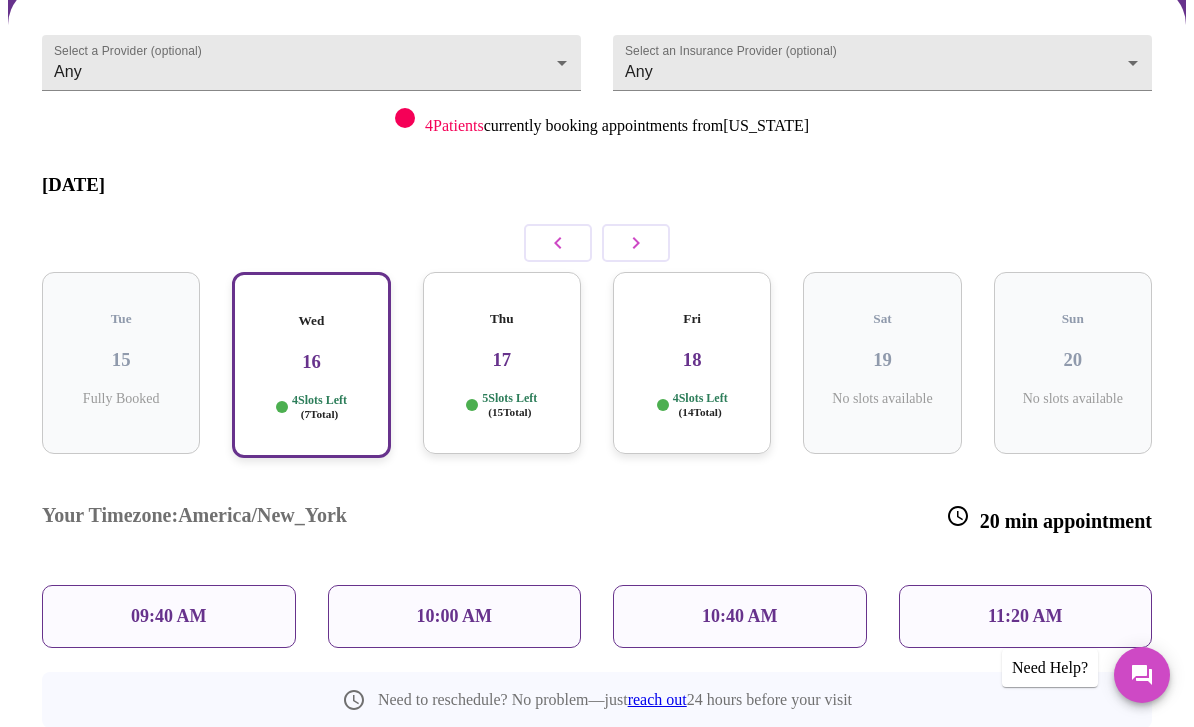 scroll, scrollTop: 178, scrollLeft: 0, axis: vertical 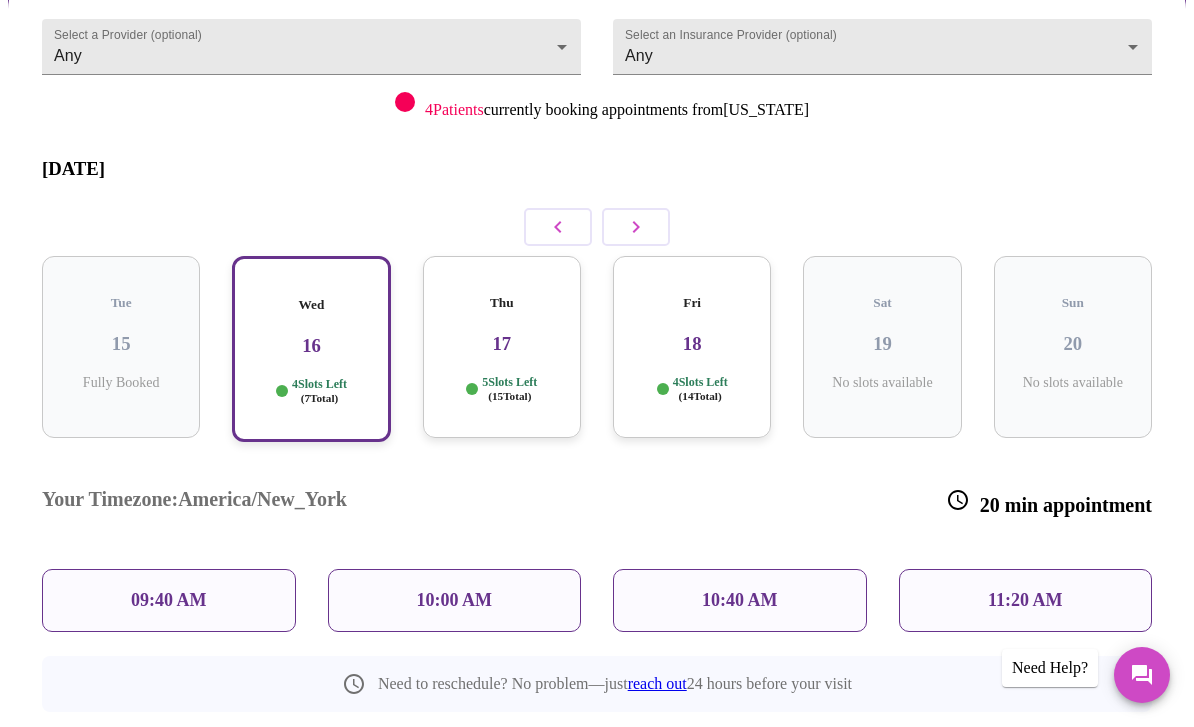 click on "10:00 AM" at bounding box center (455, 600) 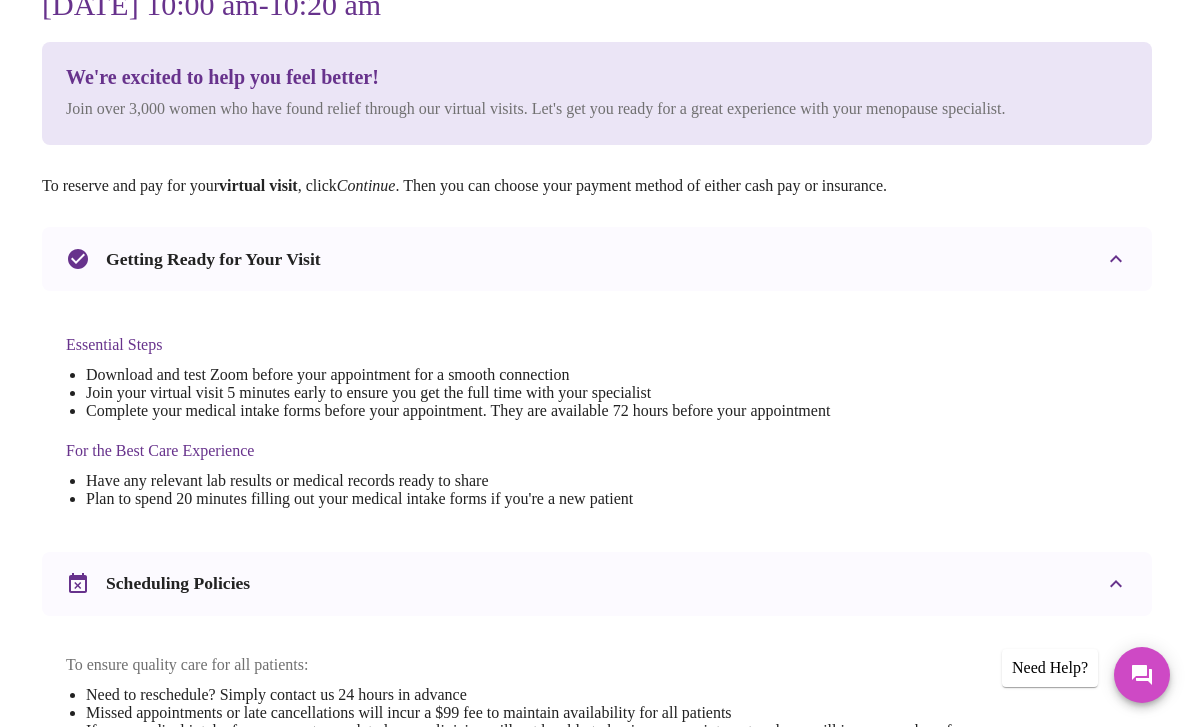 scroll, scrollTop: 0, scrollLeft: 0, axis: both 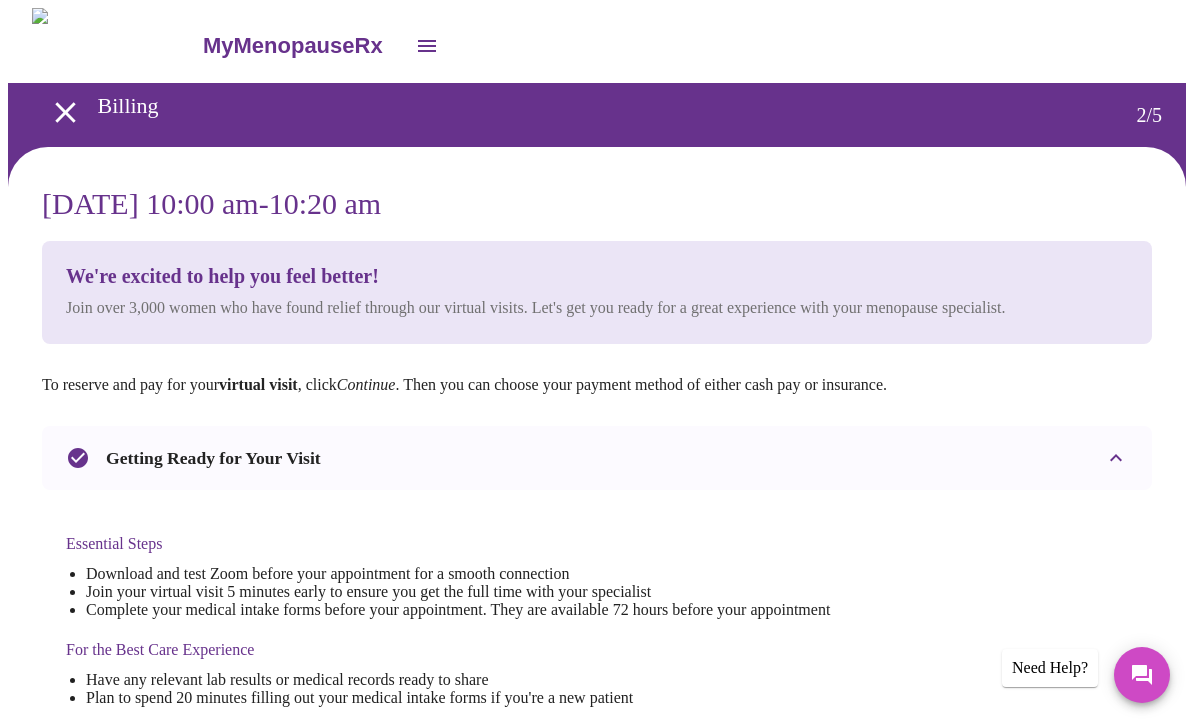 click on "Need Help?" at bounding box center (1050, 668) 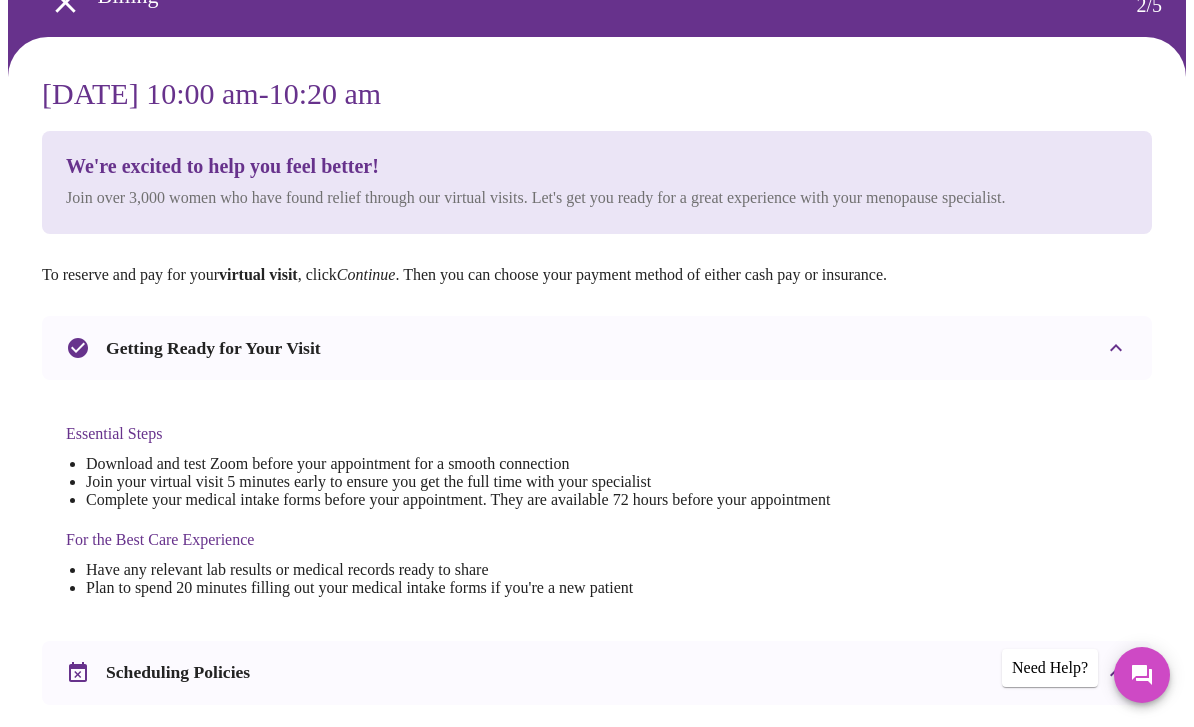 scroll, scrollTop: 626, scrollLeft: 0, axis: vertical 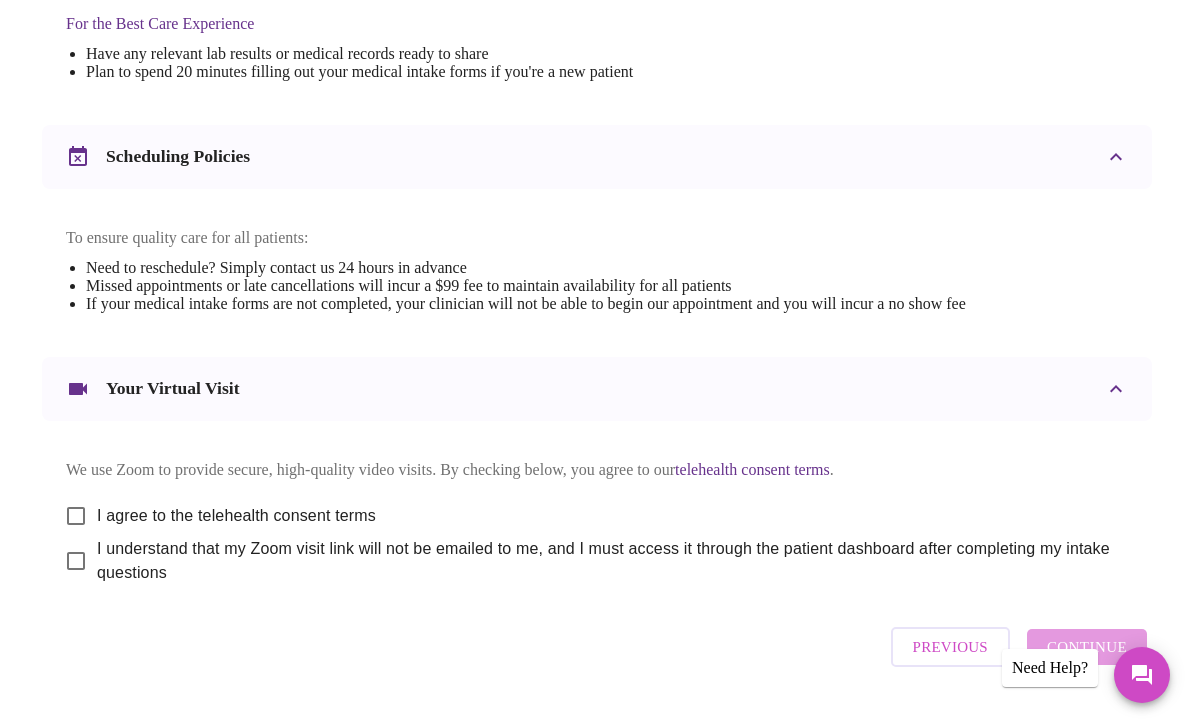 click on "Previous" at bounding box center (950, 647) 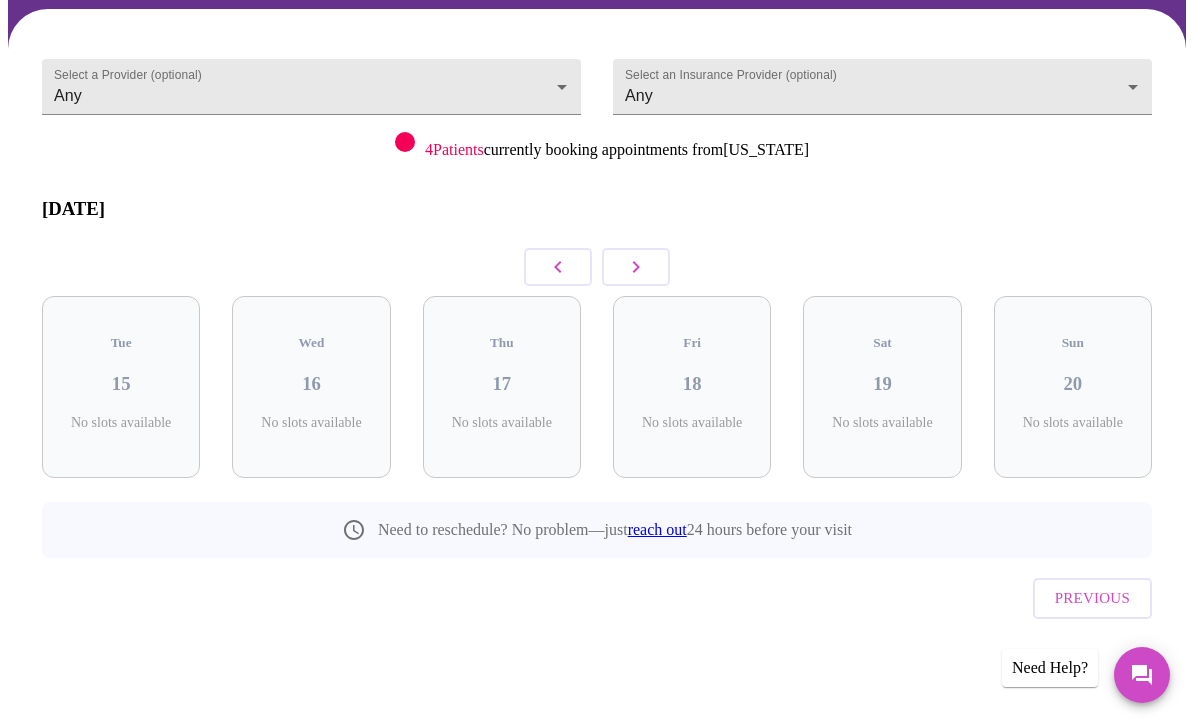scroll, scrollTop: 17, scrollLeft: 0, axis: vertical 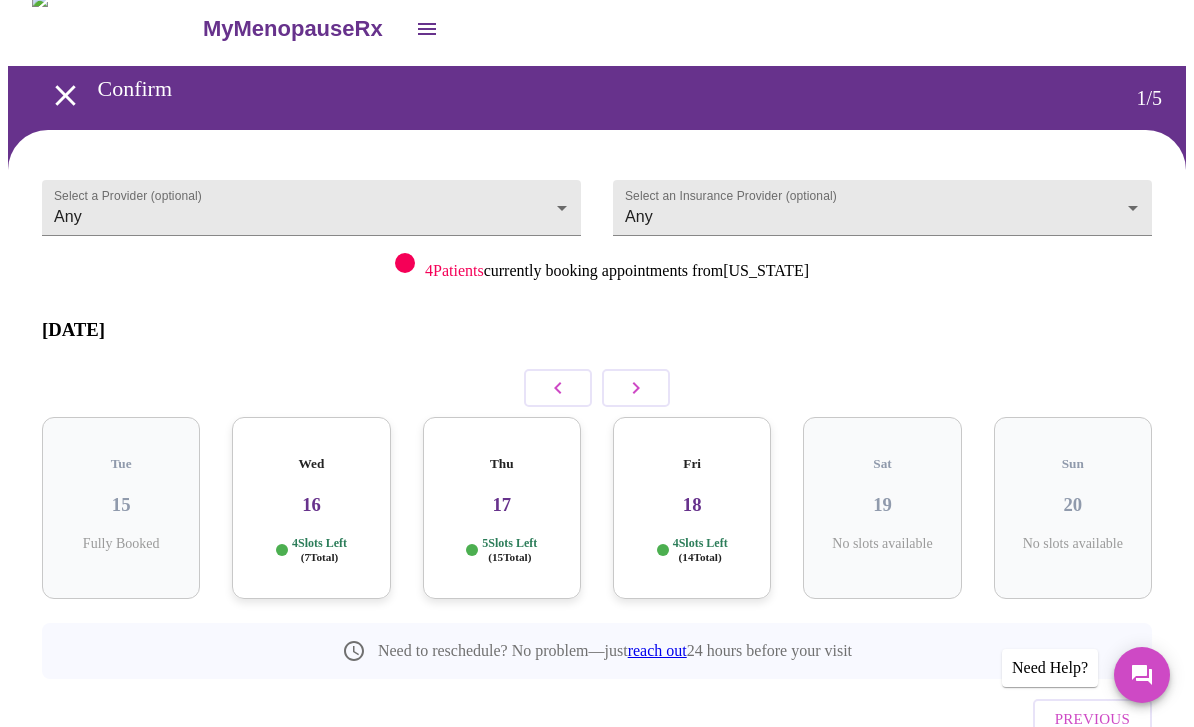 click on "17" at bounding box center (502, 505) 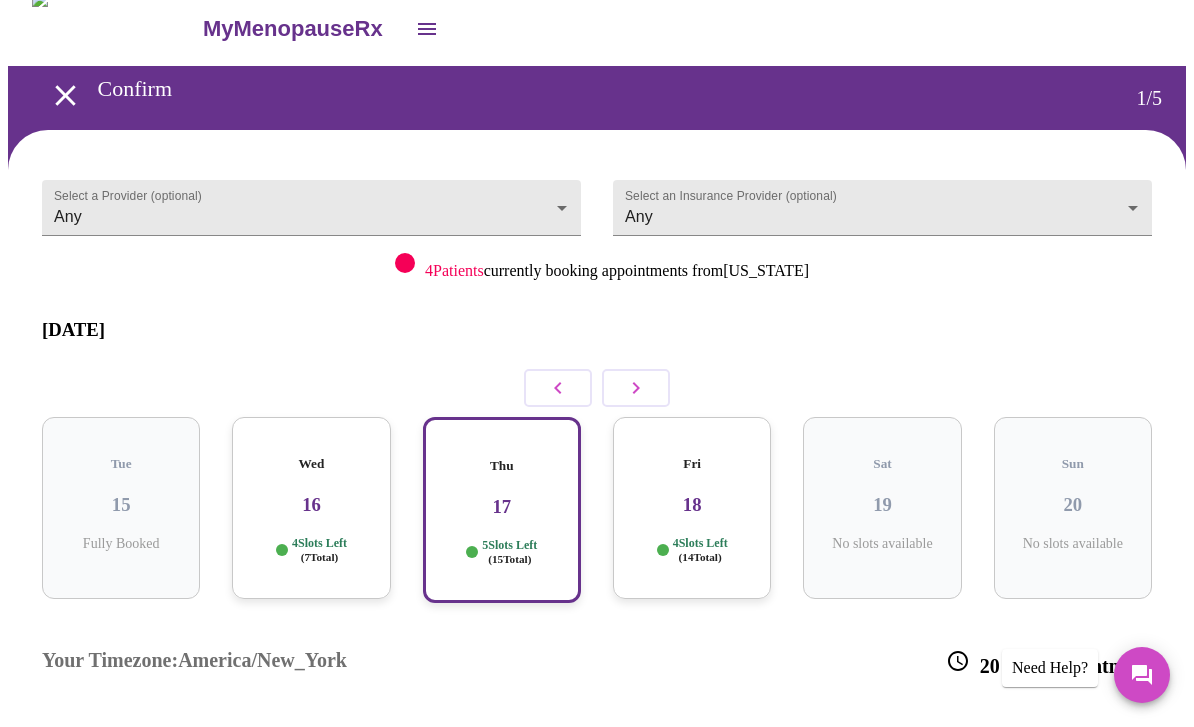 click on "Wed 16 4  Slots Left ( 7  Total)" at bounding box center [311, 508] 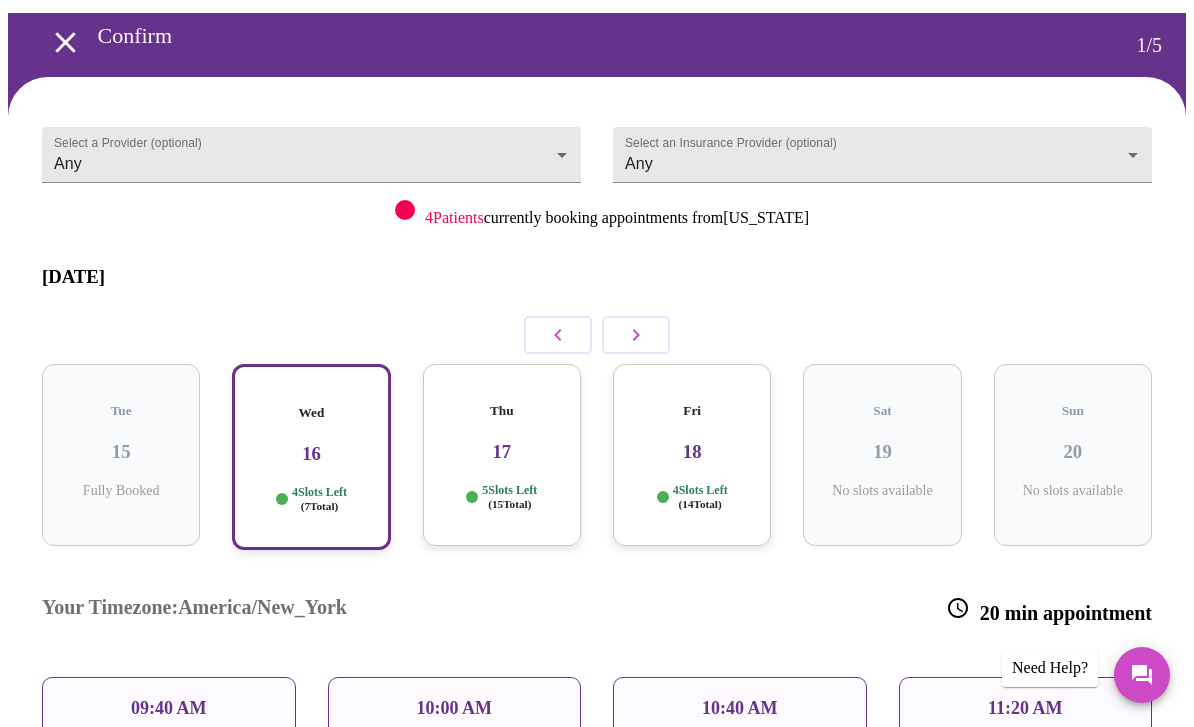 scroll, scrollTop: 0, scrollLeft: 0, axis: both 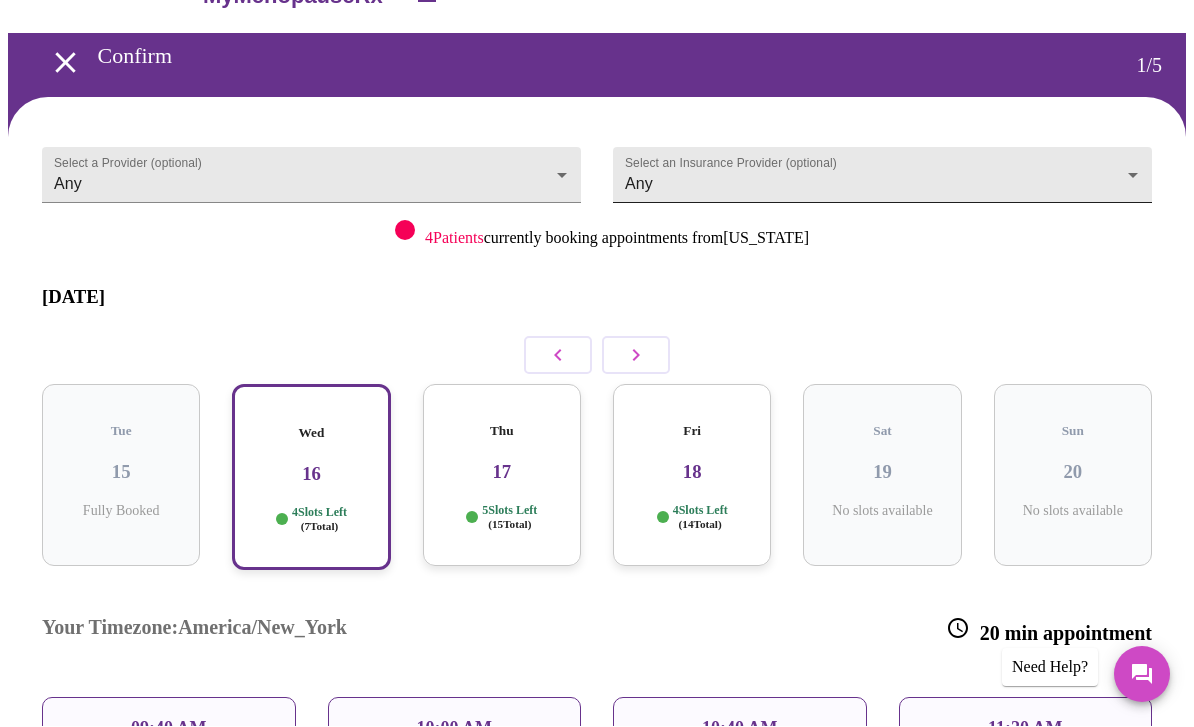 click on "MyMenopauseRx Confirm 1  /  5 Select a Provider (optional) Any Any Select an Insurance Provider (optional) Any Any 4  Patients  currently booking appointments from  [US_STATE] [DATE] Tue 15 Fully Booked Wed 16 4  Slots Left ( 7  Total) Thu 17 5  Slots Left ( 15  Total) Fri 18 4  Slots Left ( 14  Total) Sat 19 No slots available Sun 20 No slots available Your Timezone:  America/New_York 20 min appointment 09:40 AM 10:00 AM 10:40 AM 11:20 AM Need to reschedule? No problem—just  reach out  24 hours before your visit Previous Need Help?" at bounding box center (597, 480) 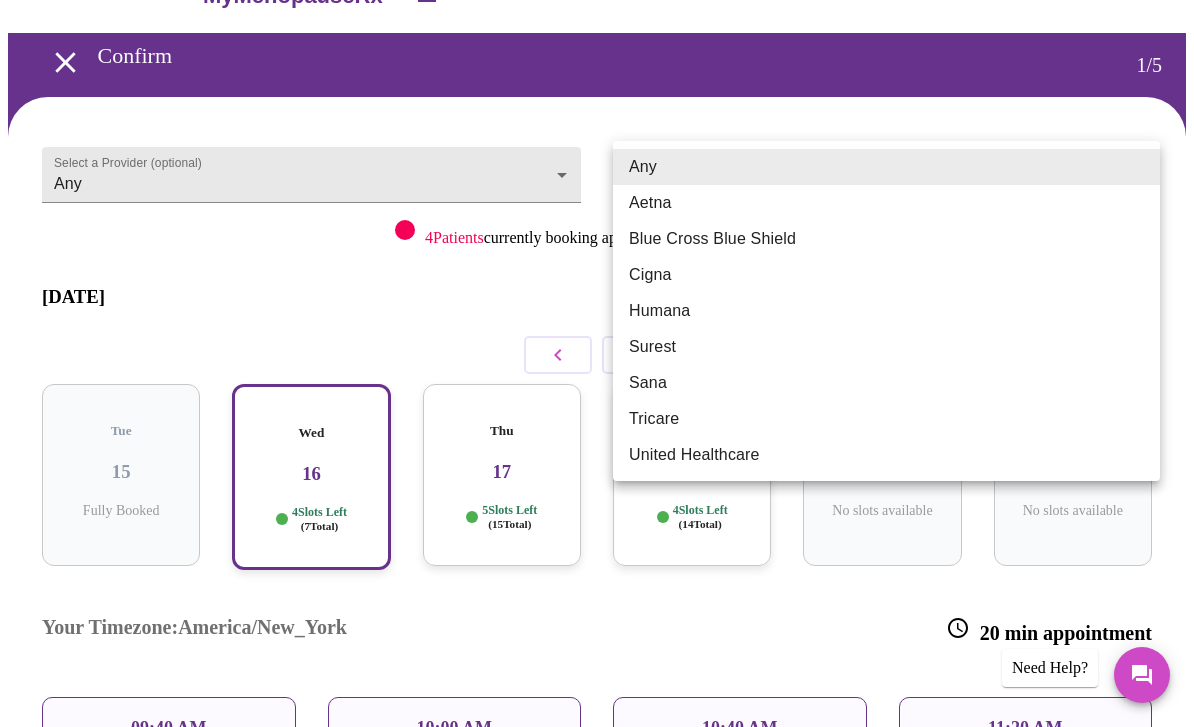 click at bounding box center [597, 363] 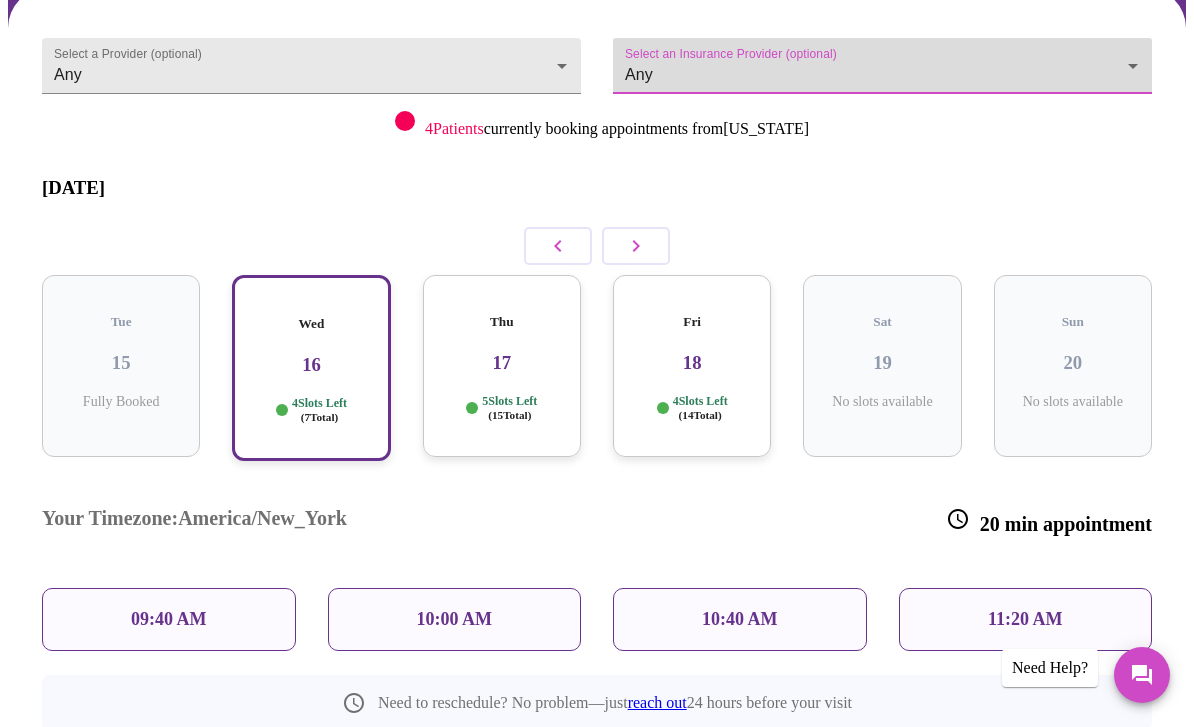 scroll, scrollTop: 178, scrollLeft: 0, axis: vertical 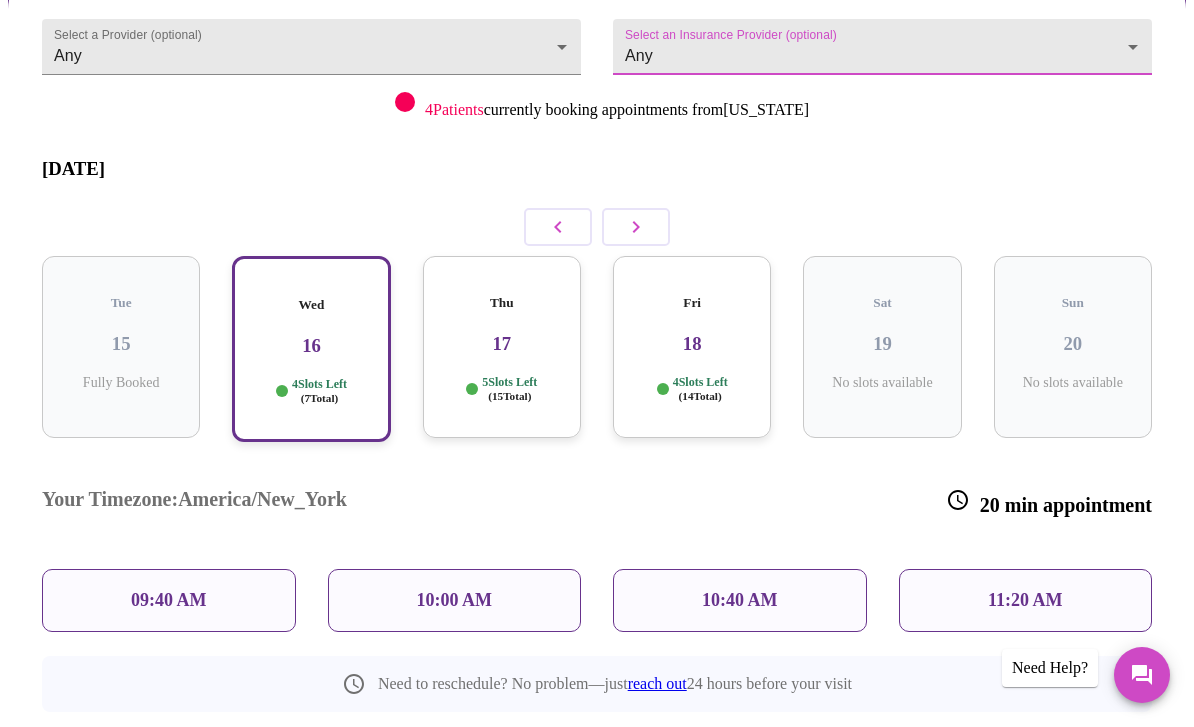 click on "10:00 AM" at bounding box center (455, 600) 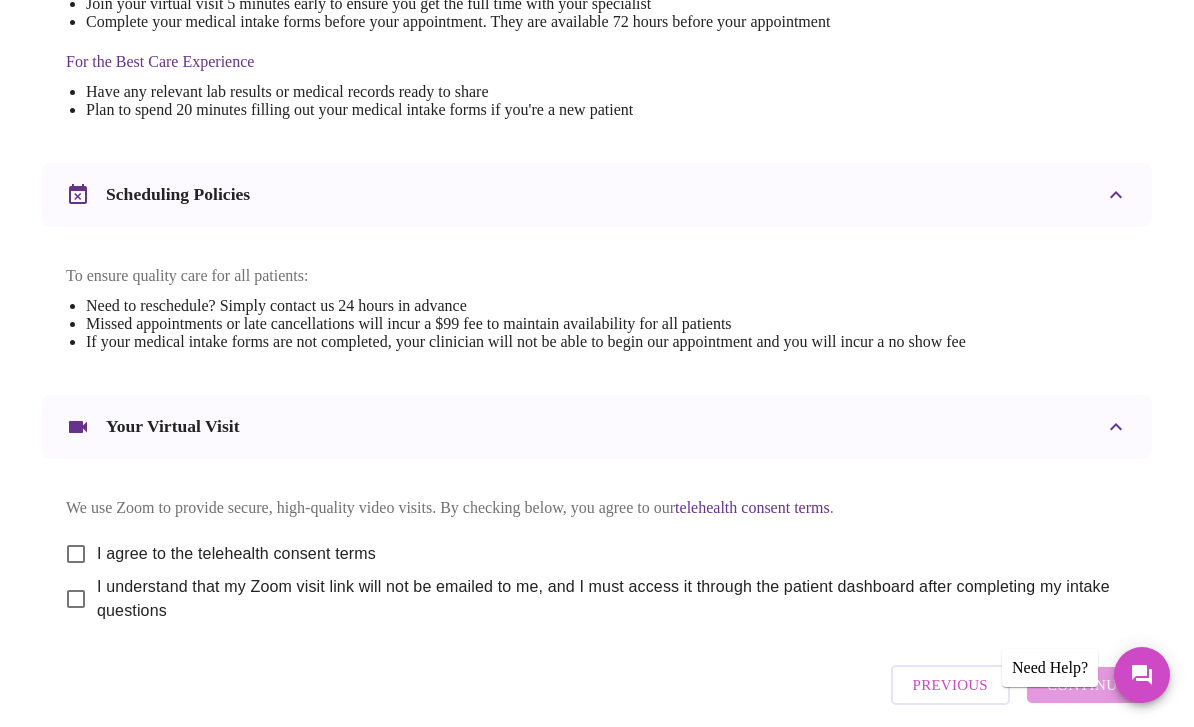 scroll, scrollTop: 626, scrollLeft: 0, axis: vertical 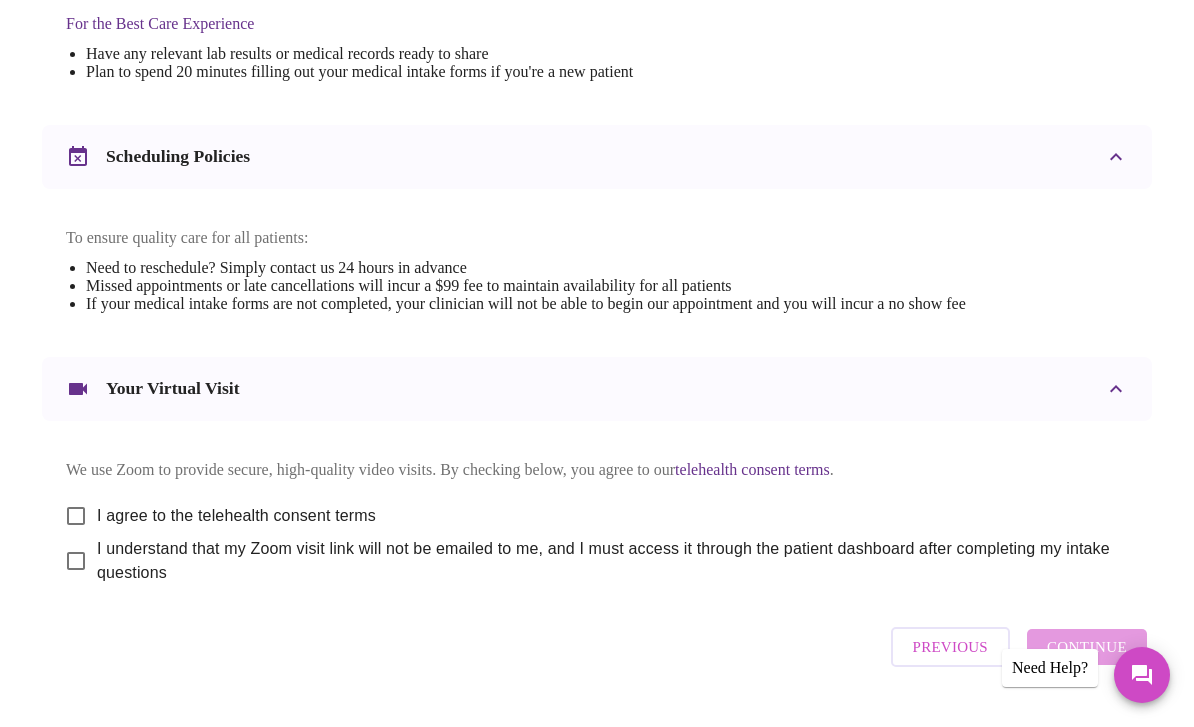 click on "I agree to the telehealth consent terms" at bounding box center (76, 516) 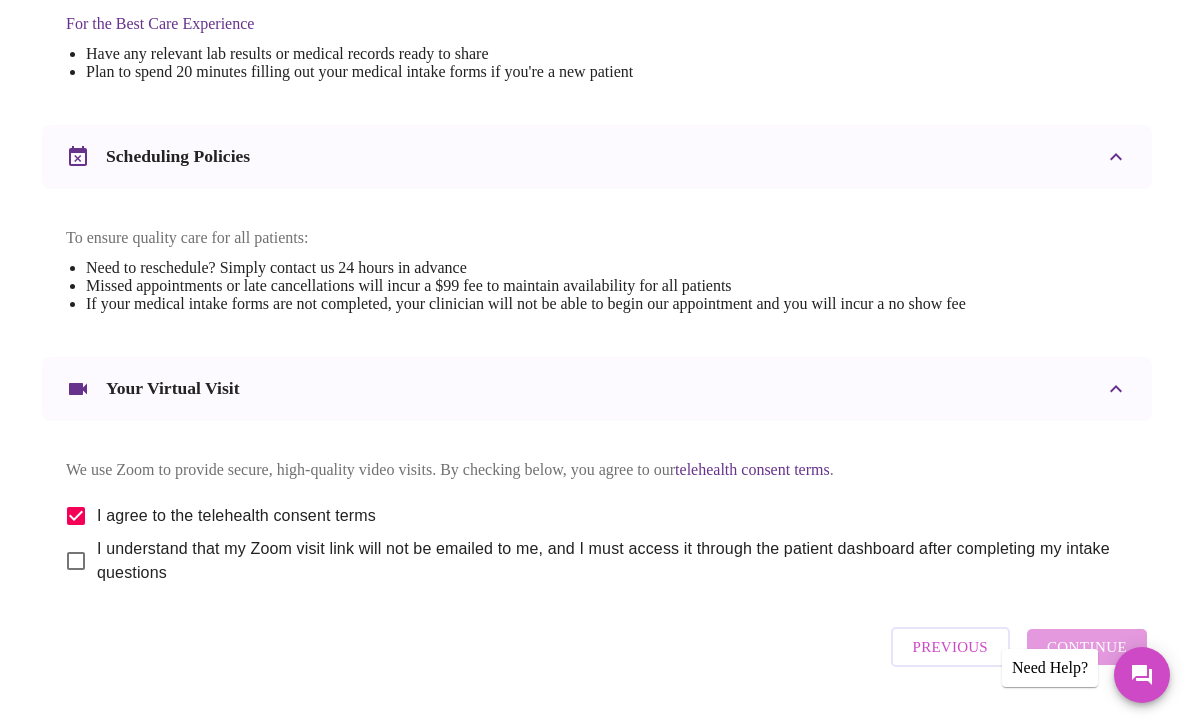 click on "I understand that my Zoom visit link will not be emailed to me, and I must access it through the patient dashboard after completing my intake questions" at bounding box center [76, 561] 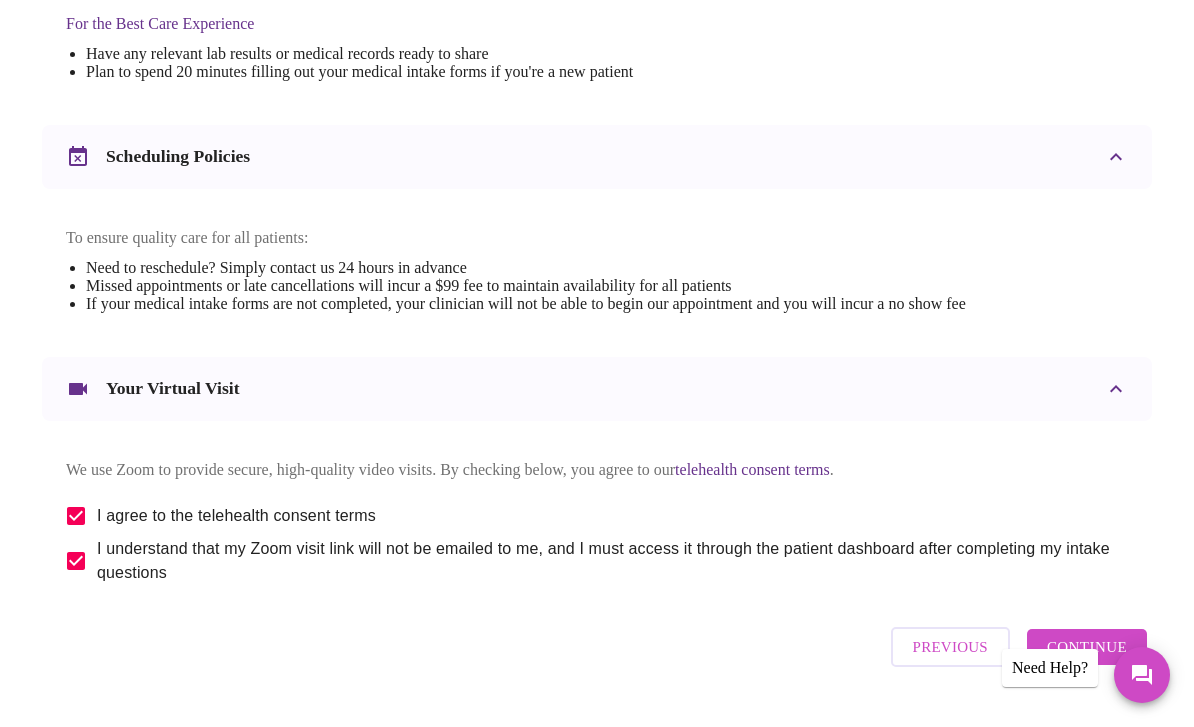 click on "Continue" at bounding box center (1087, 647) 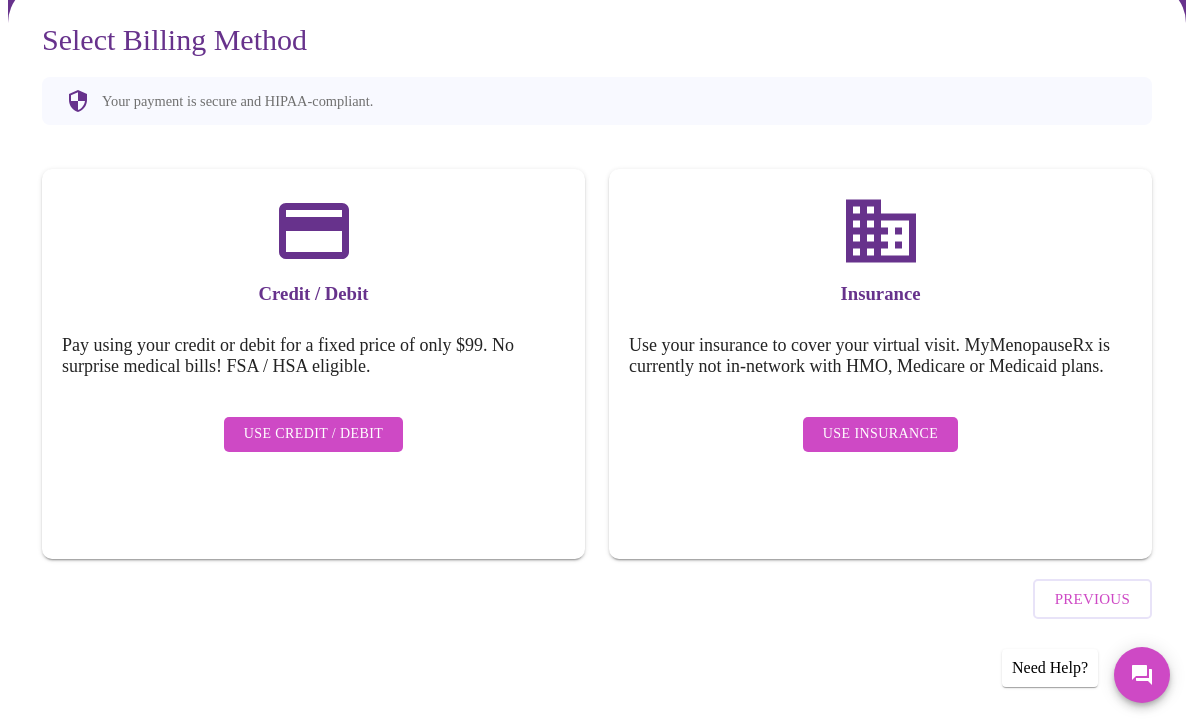 scroll, scrollTop: 46, scrollLeft: 0, axis: vertical 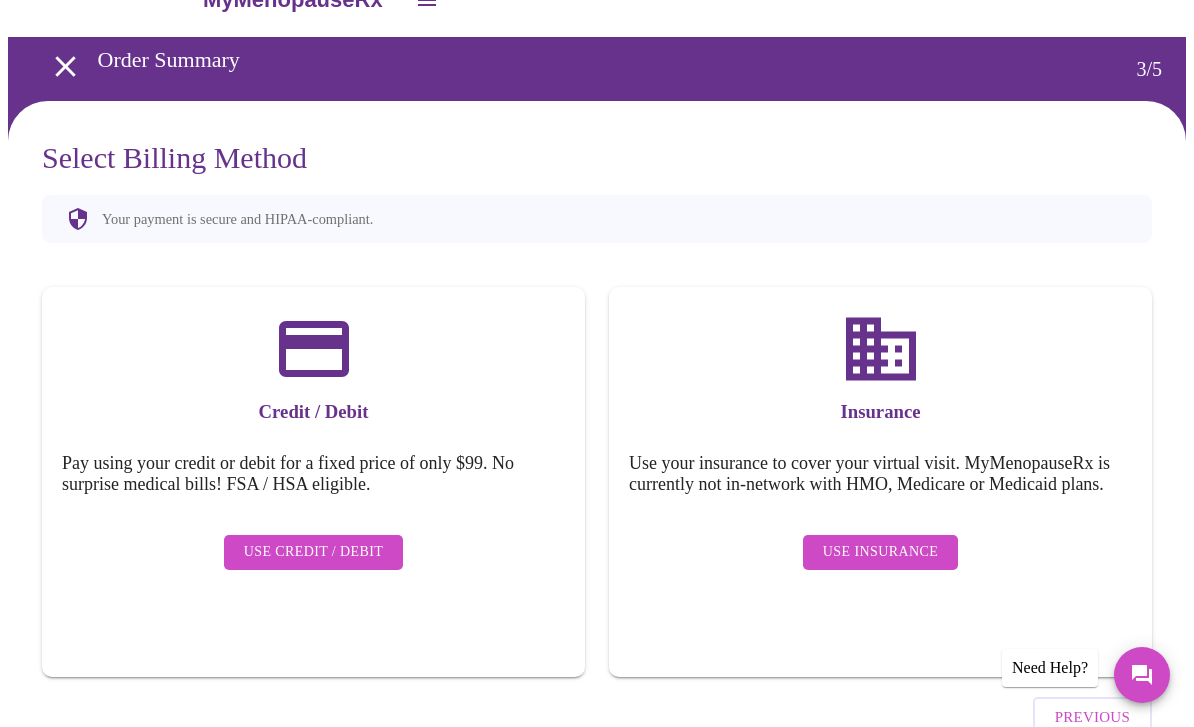 click on "Use Credit / Debit" at bounding box center (314, 552) 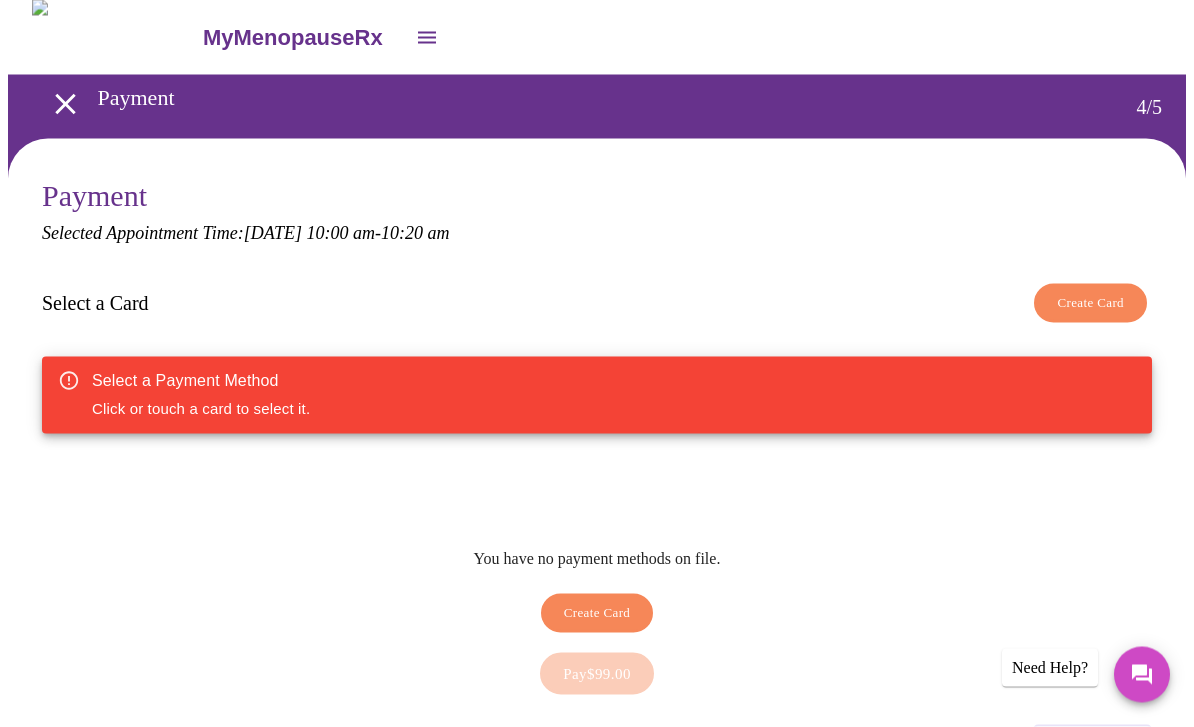 scroll, scrollTop: 70, scrollLeft: 0, axis: vertical 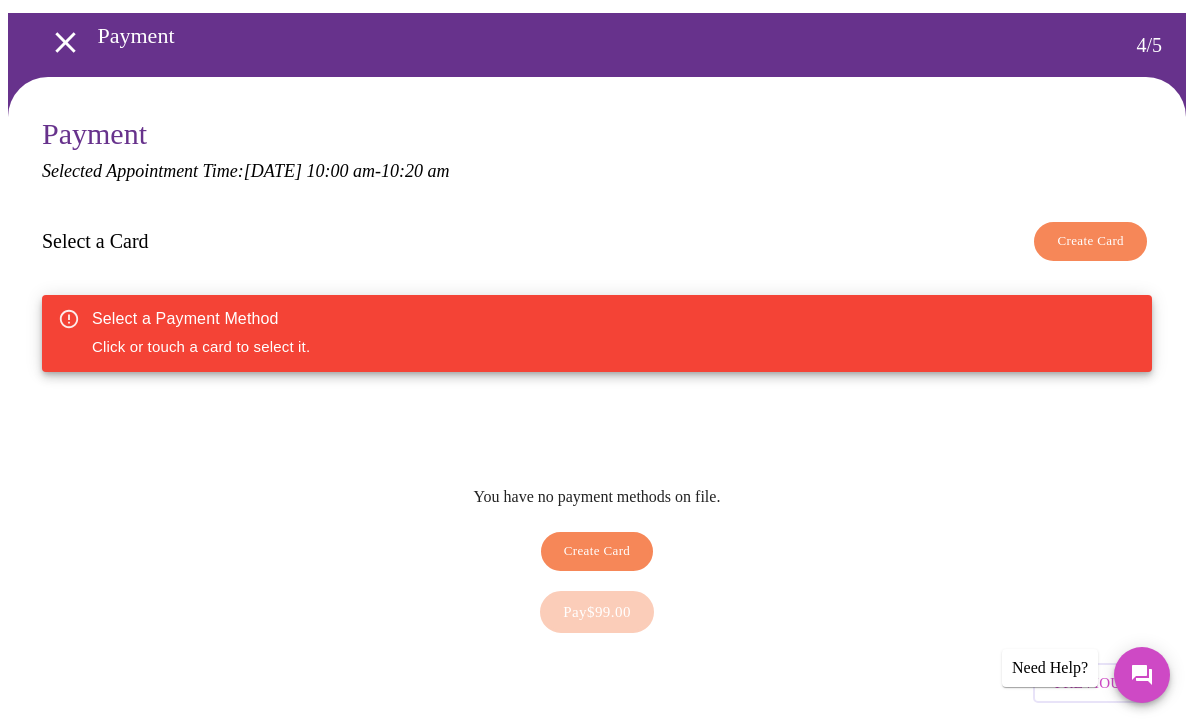 click on "Create Card" at bounding box center [1090, 241] 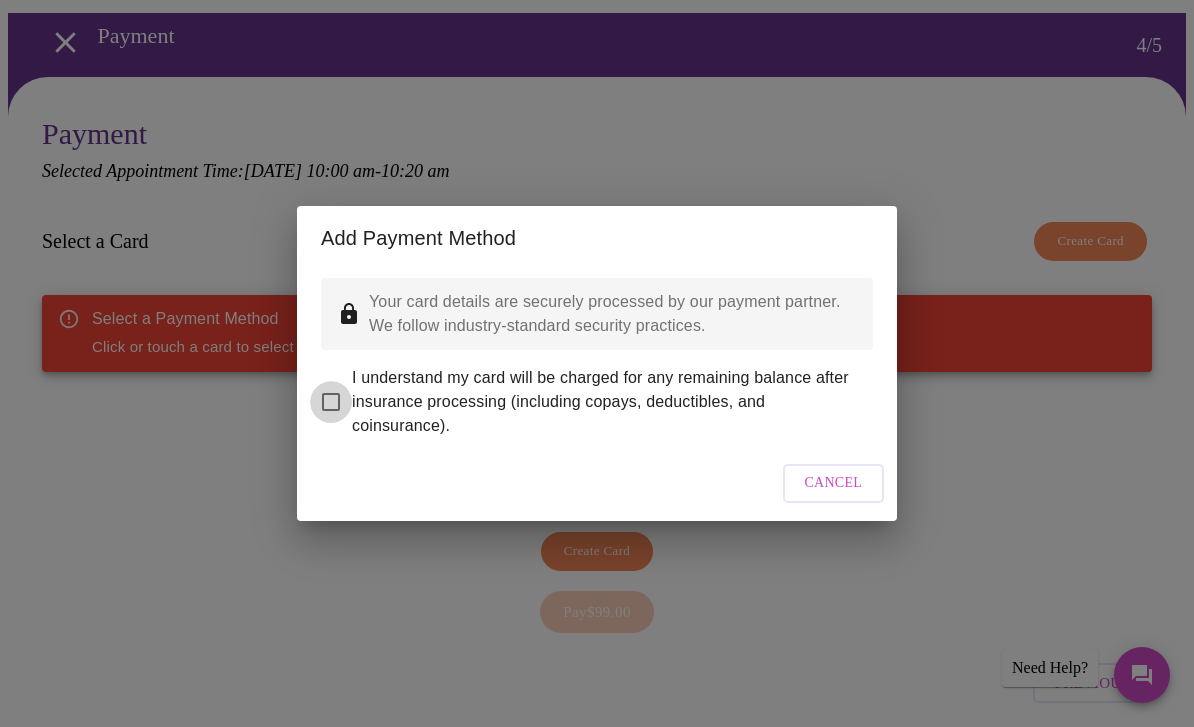 click on "I understand my card will be charged for any remaining balance after insurance processing (including copays, deductibles, and coinsurance)." at bounding box center [331, 402] 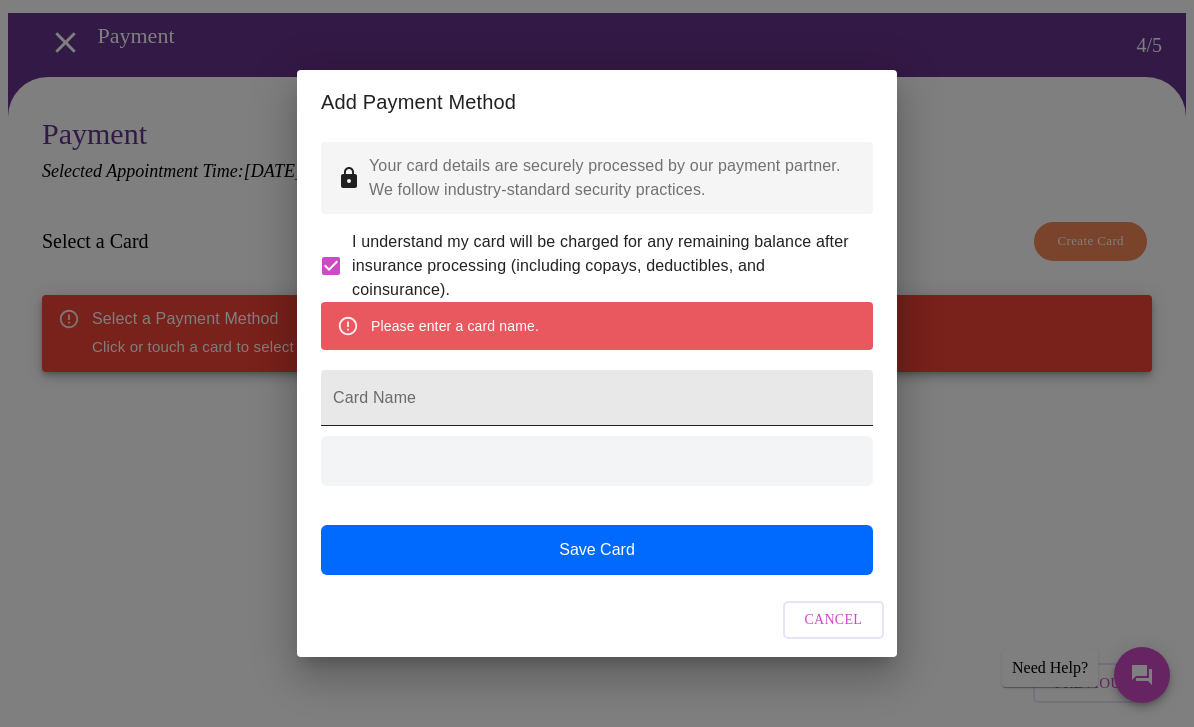 click on "Card Name" at bounding box center [597, 398] 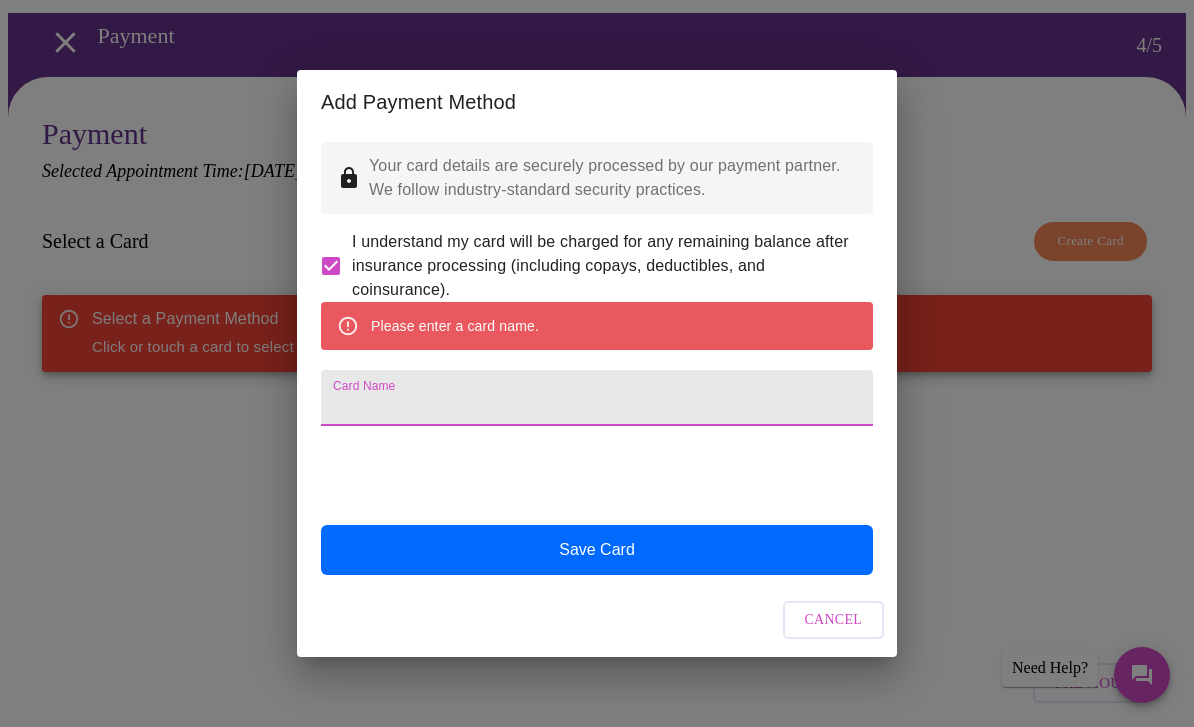 click at bounding box center (597, 480) 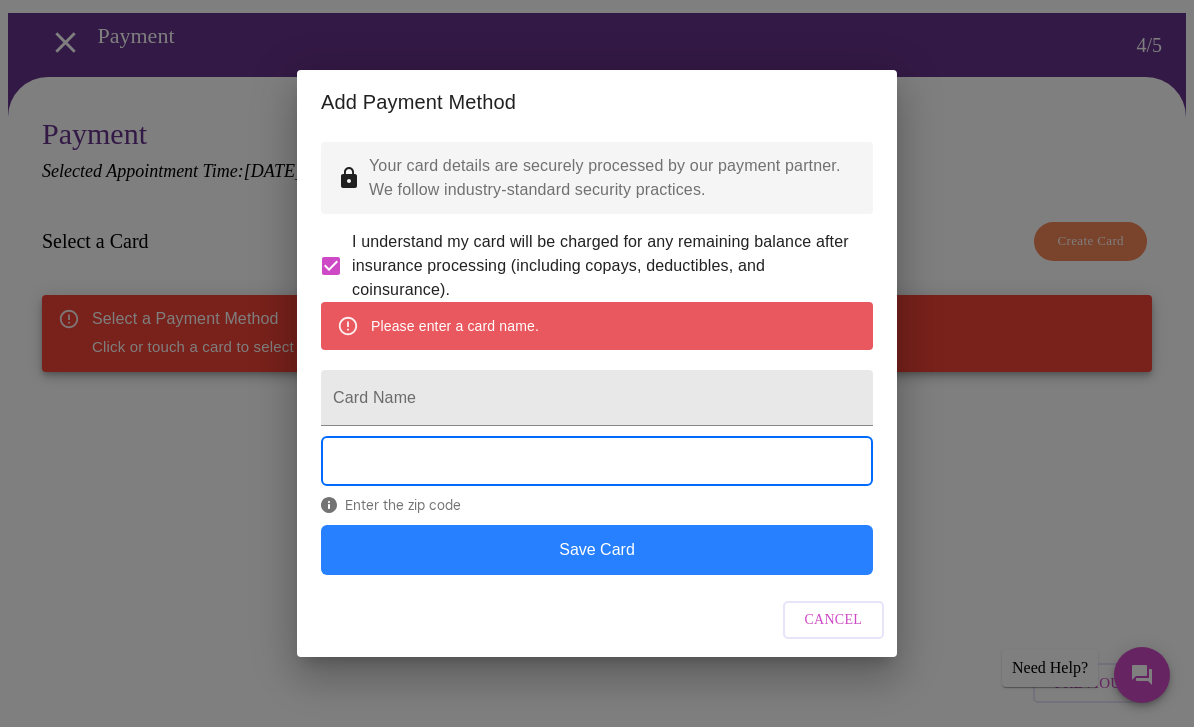 click on "Save Card" at bounding box center (597, 550) 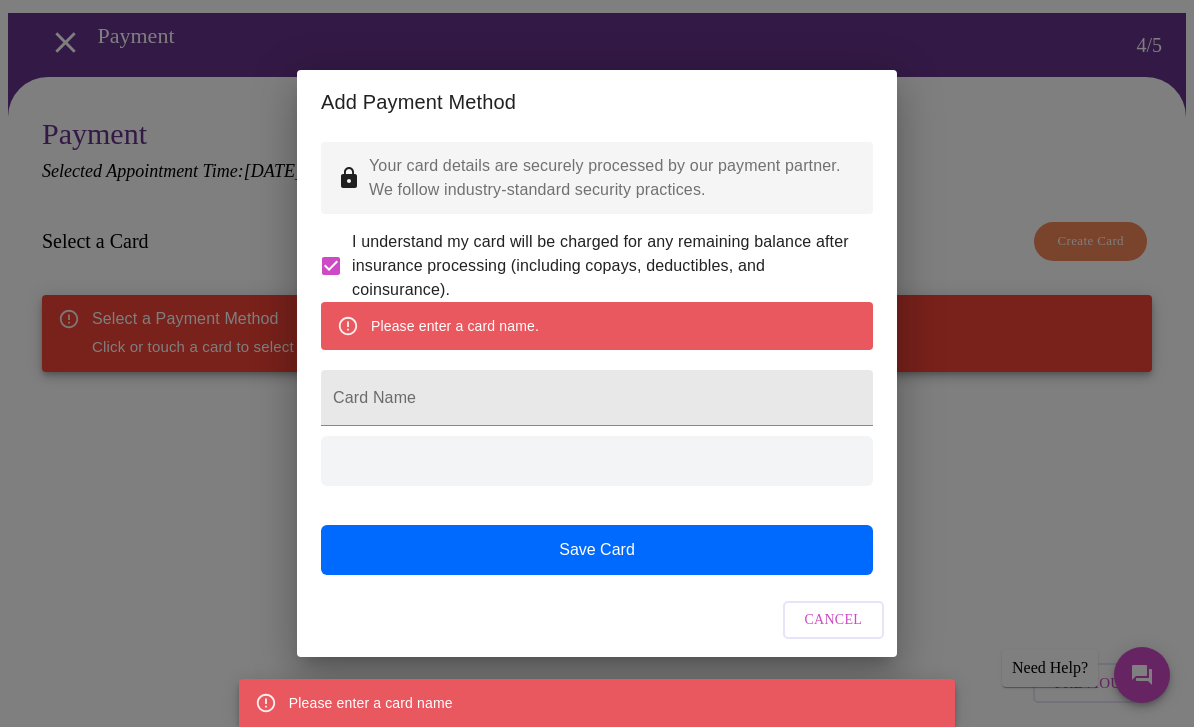 scroll, scrollTop: 0, scrollLeft: 0, axis: both 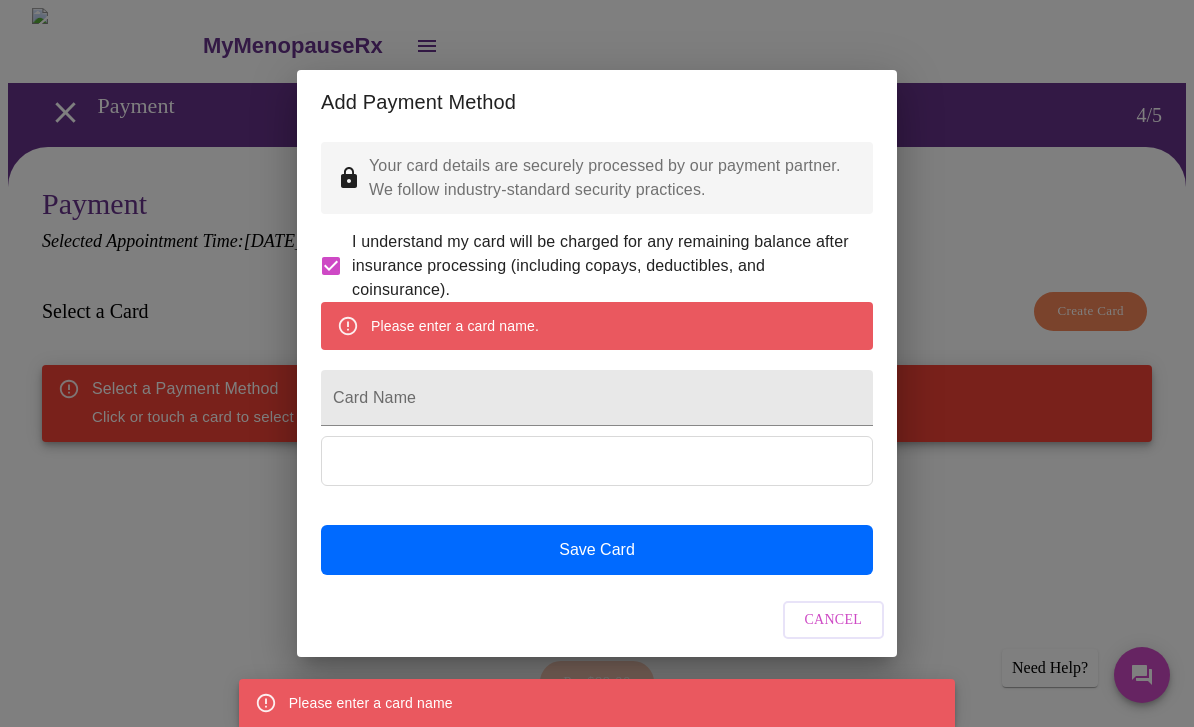 click on "Please enter a card name." at bounding box center [597, 326] 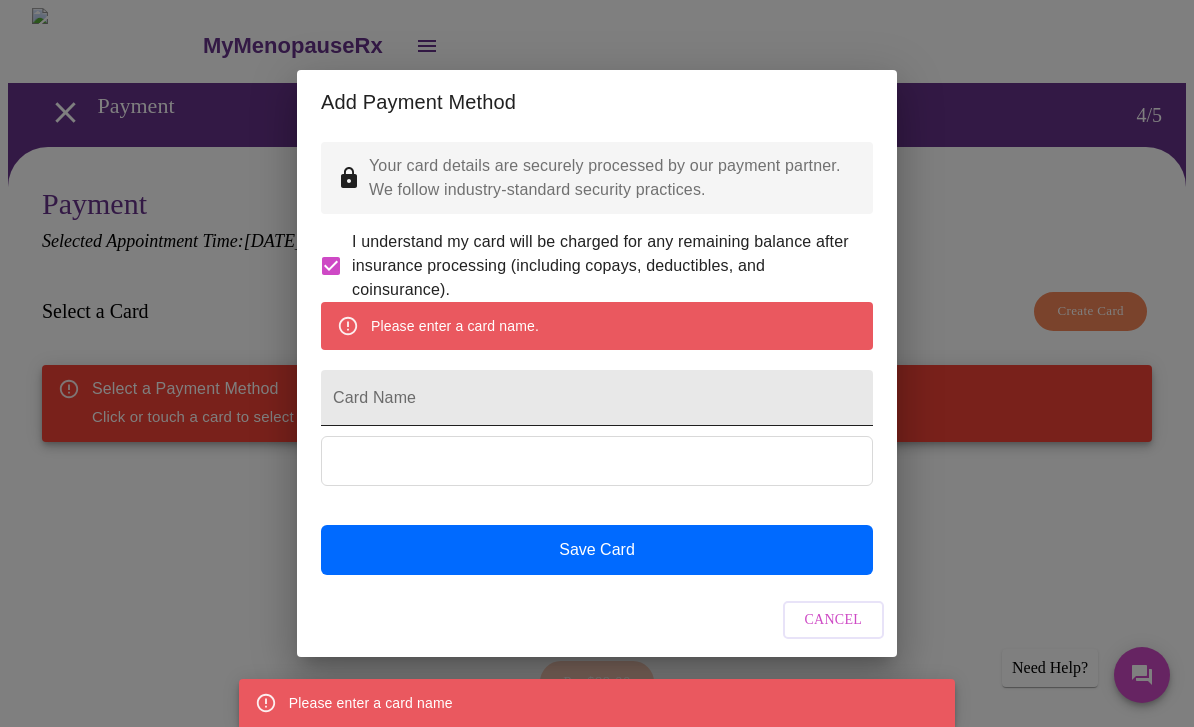 click on "Card Name" at bounding box center (597, 398) 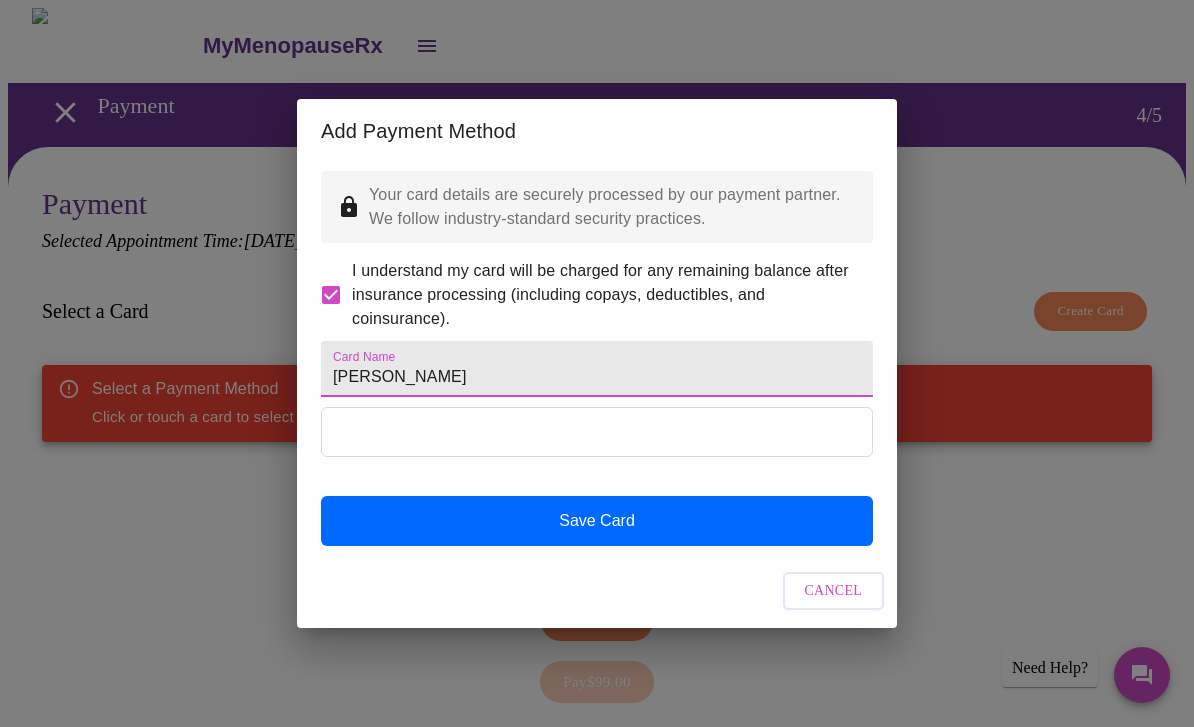 type on "[PERSON_NAME]" 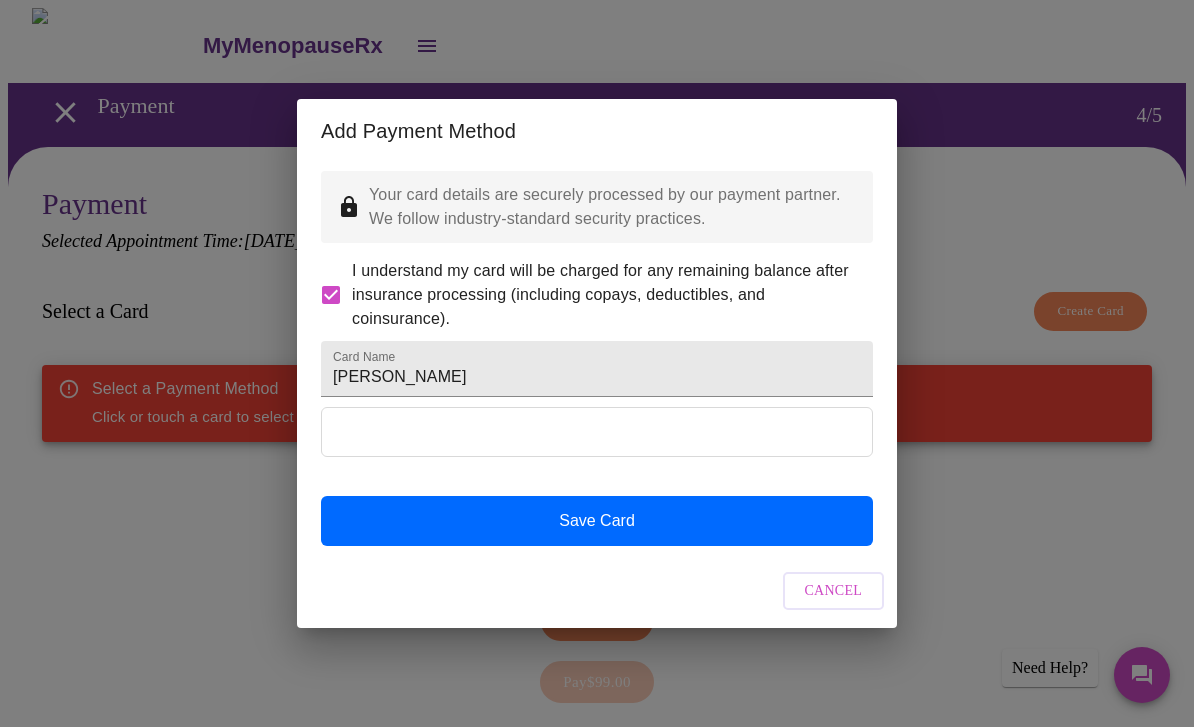 click on "Card Name [PERSON_NAME] Save Card" at bounding box center [597, 438] 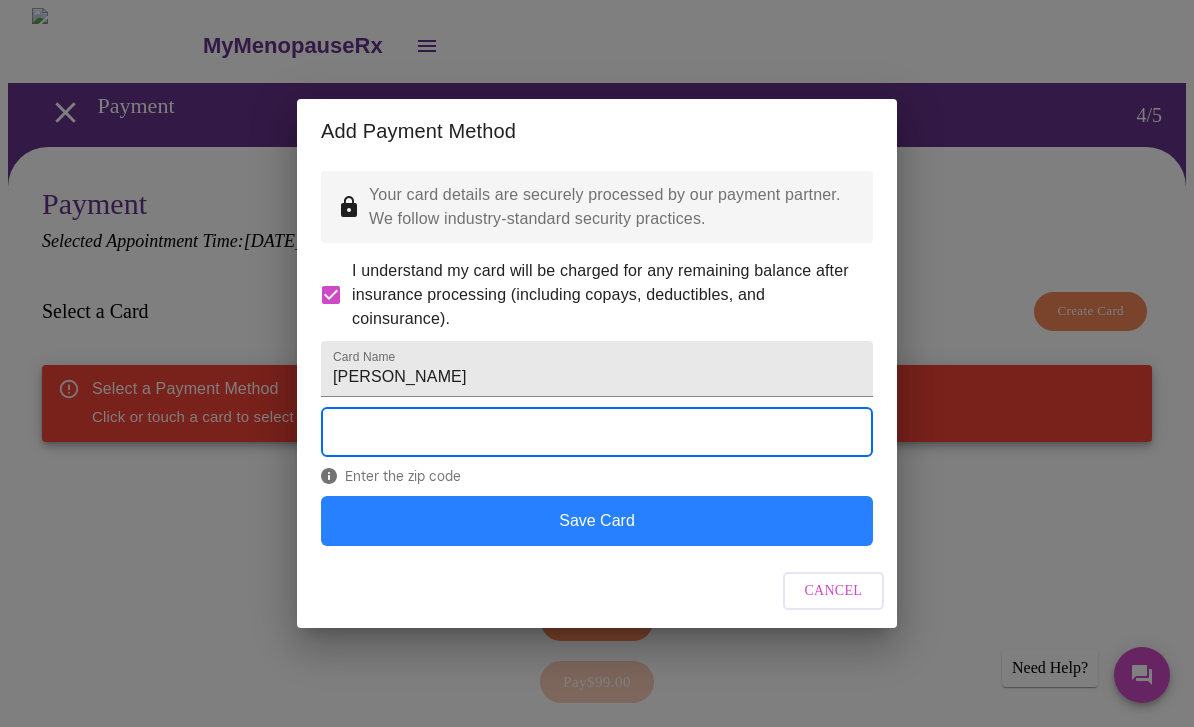 click on "Save Card" at bounding box center [597, 521] 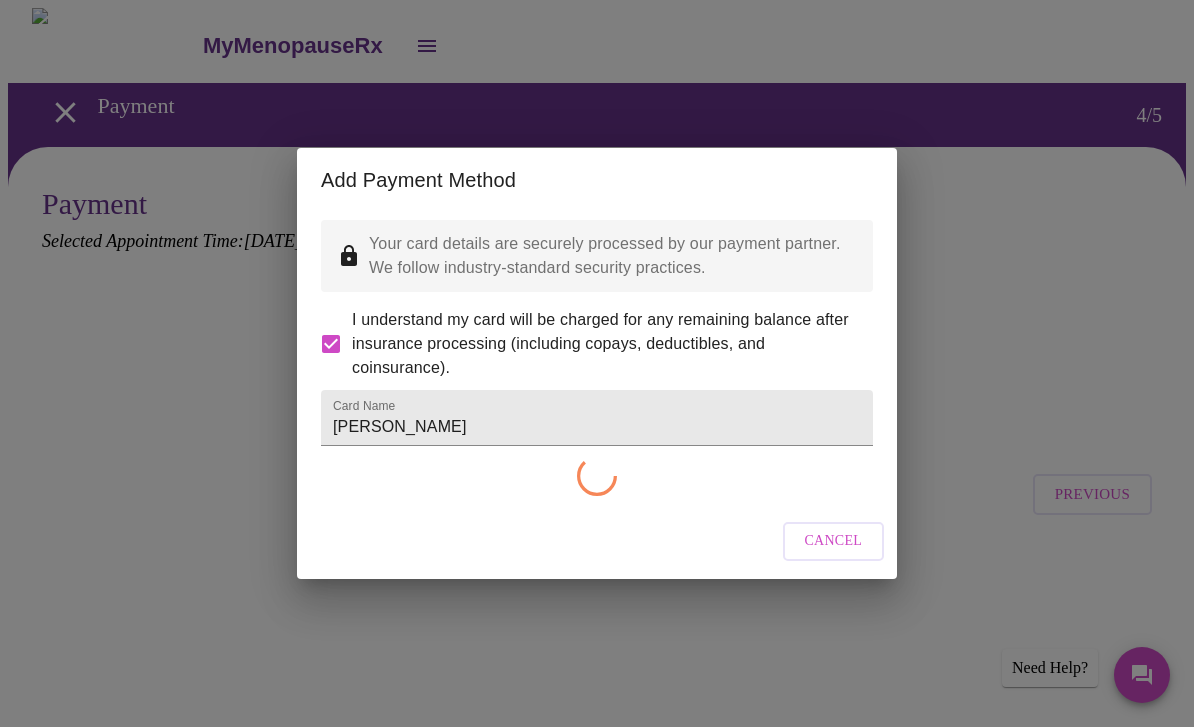 checkbox on "false" 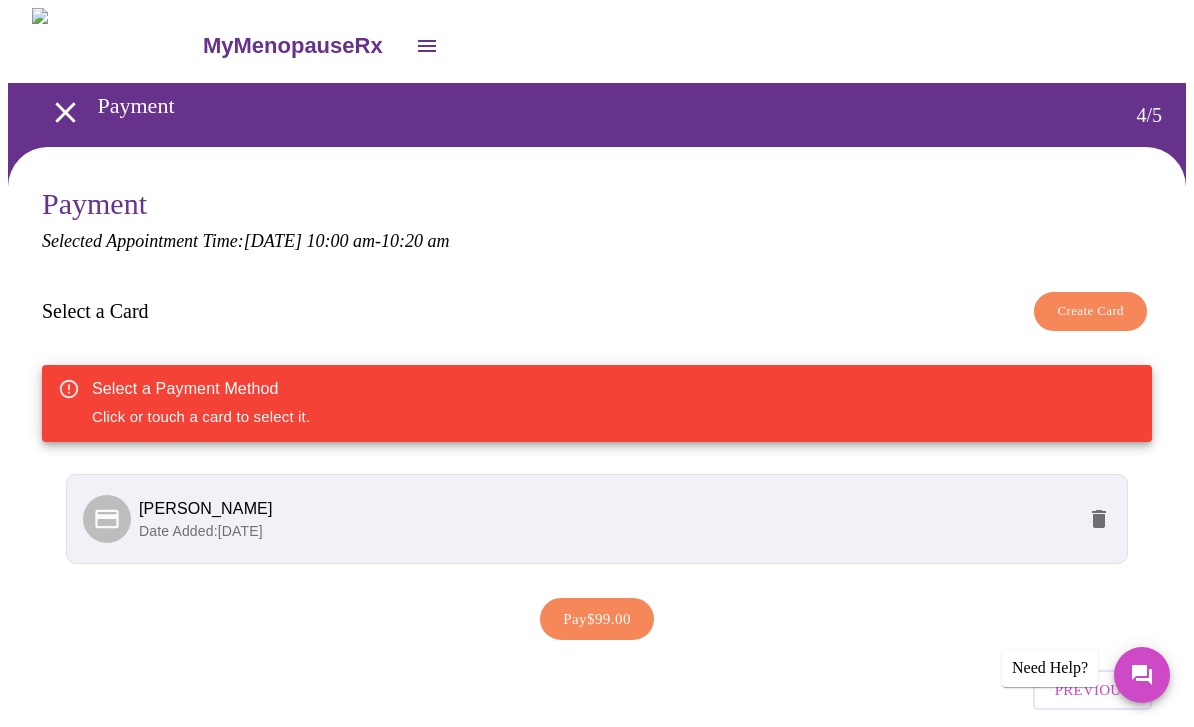 scroll, scrollTop: 18, scrollLeft: 0, axis: vertical 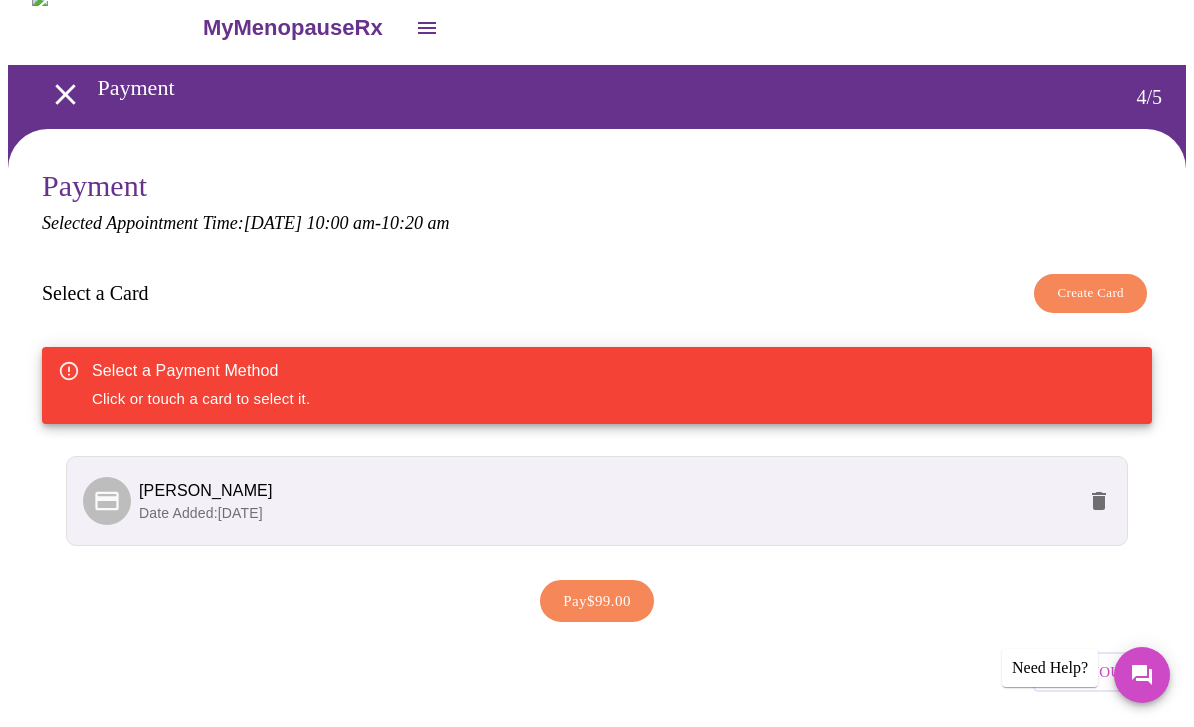 click on "Pay  $99.00" at bounding box center [597, 601] 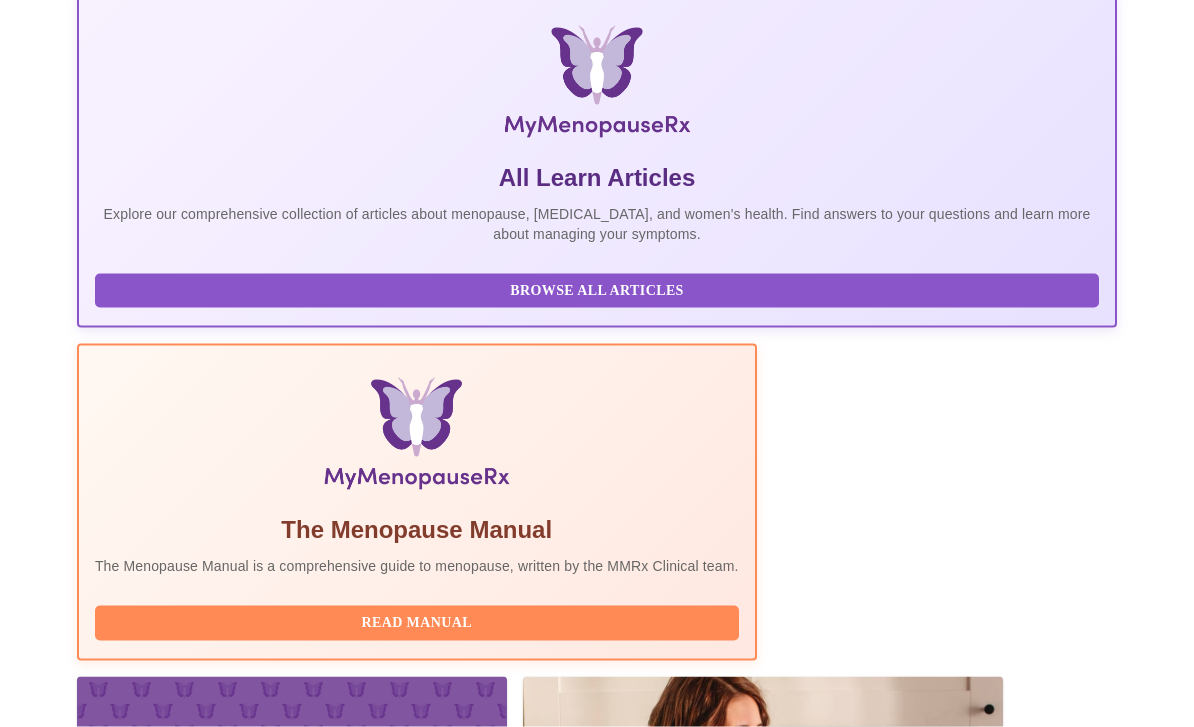 scroll, scrollTop: 408, scrollLeft: 0, axis: vertical 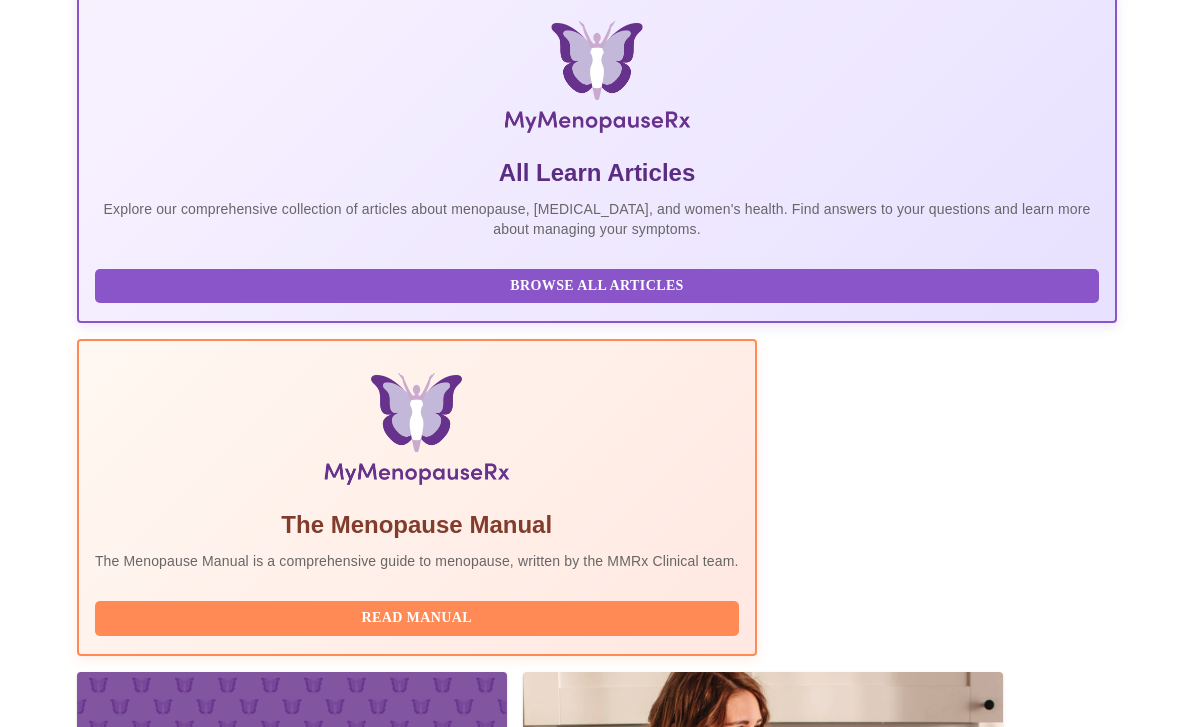 click on "Complete Pre-Assessment" at bounding box center [981, 2251] 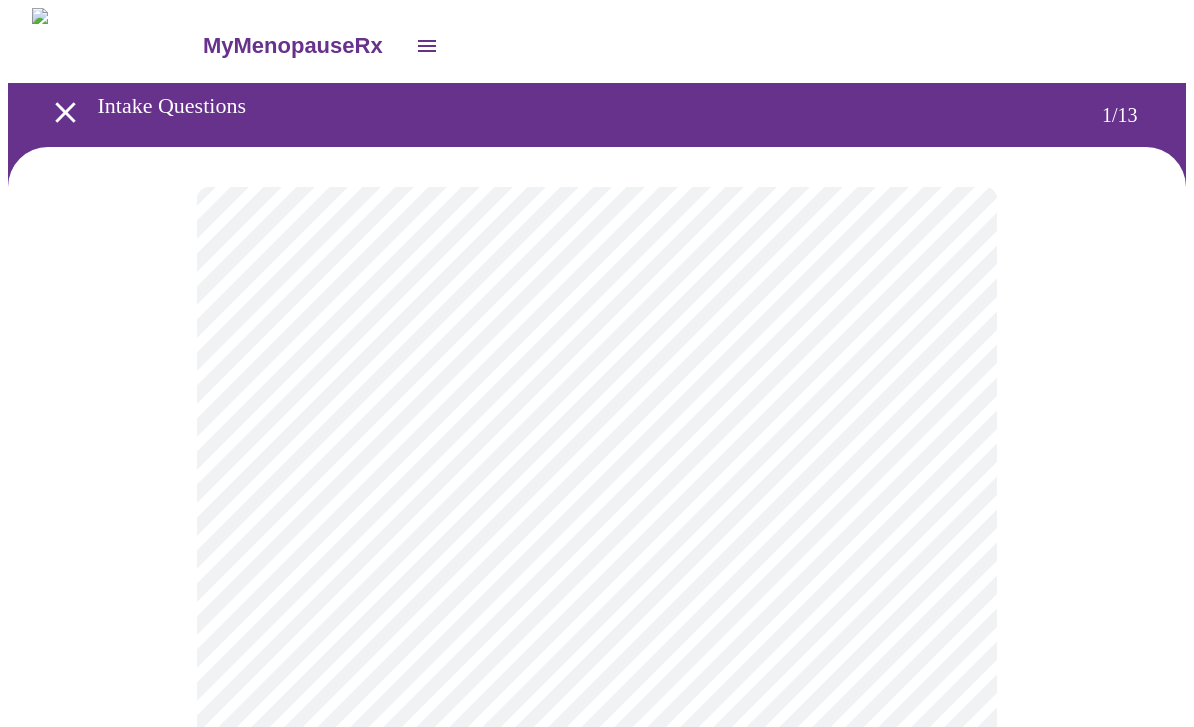 click on "MyMenopauseRx Intake Questions 1  /  13" at bounding box center (597, 925) 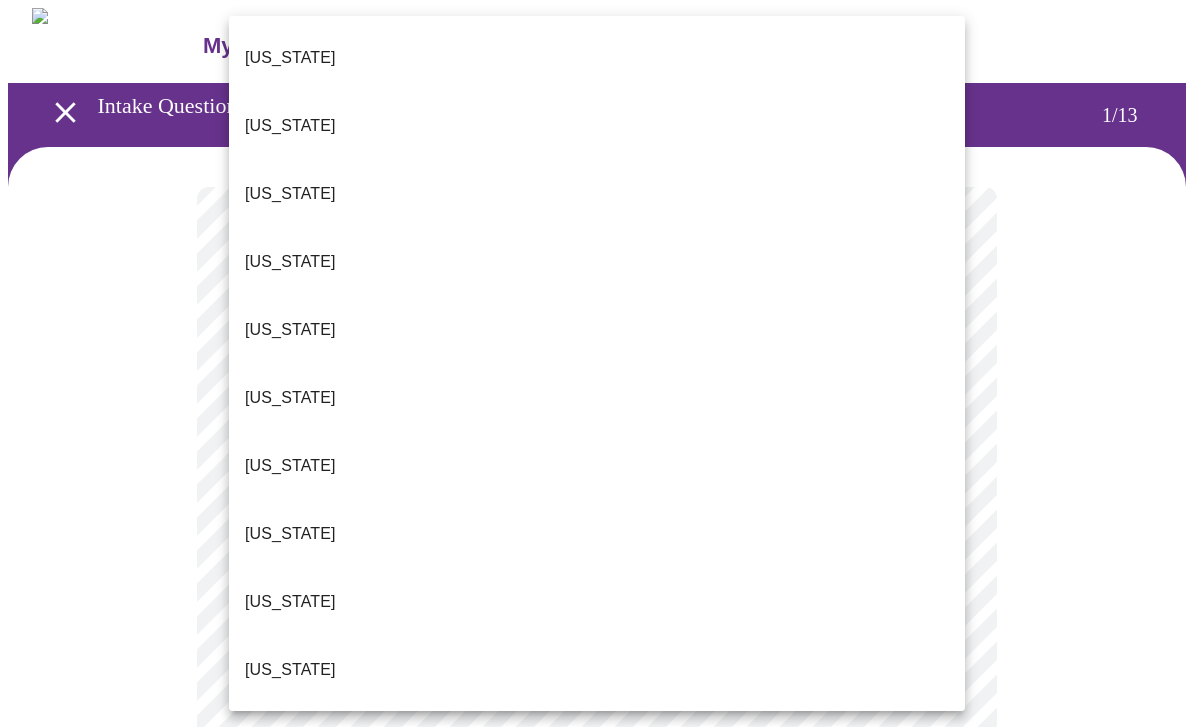 click on "[US_STATE]" at bounding box center [290, 670] 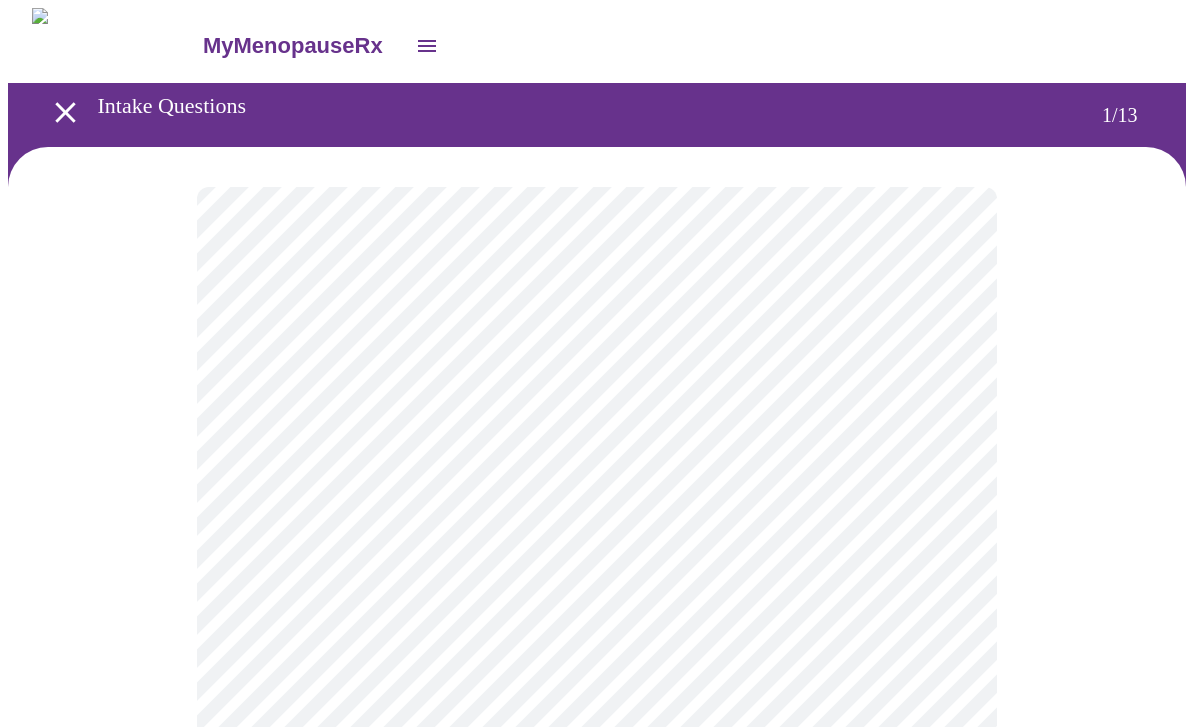 click on "MyMenopauseRx Intake Questions 1  /  13" at bounding box center [597, 920] 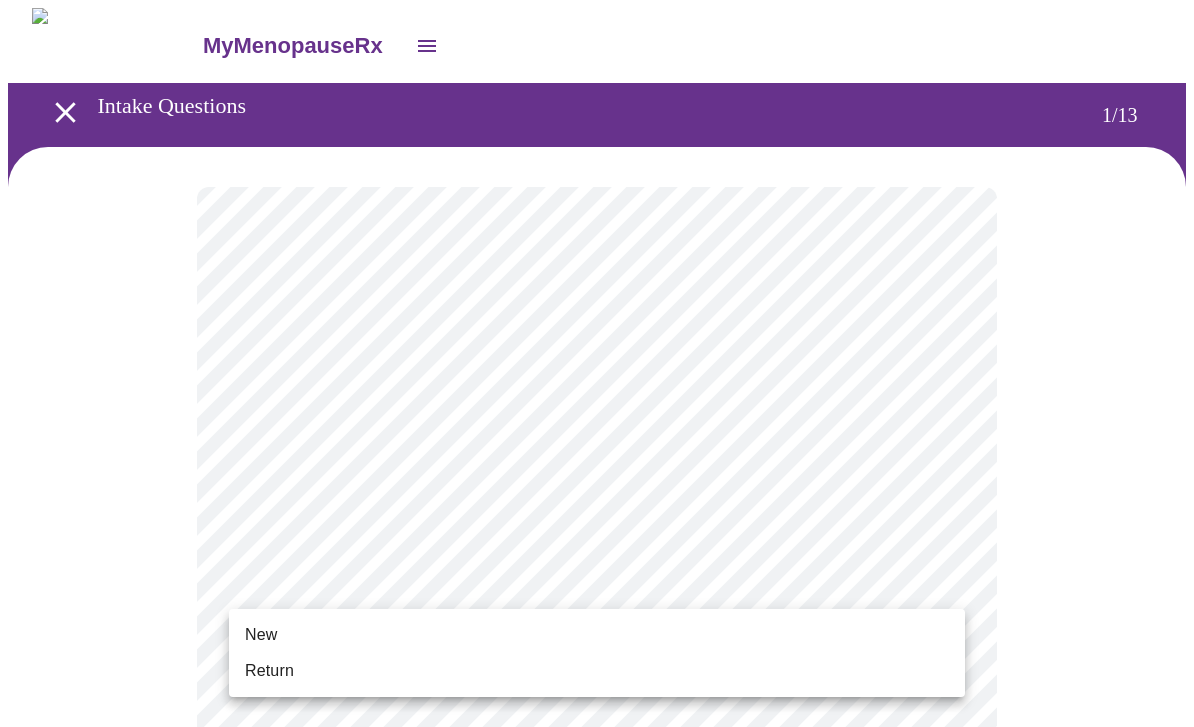 click on "New" at bounding box center [261, 635] 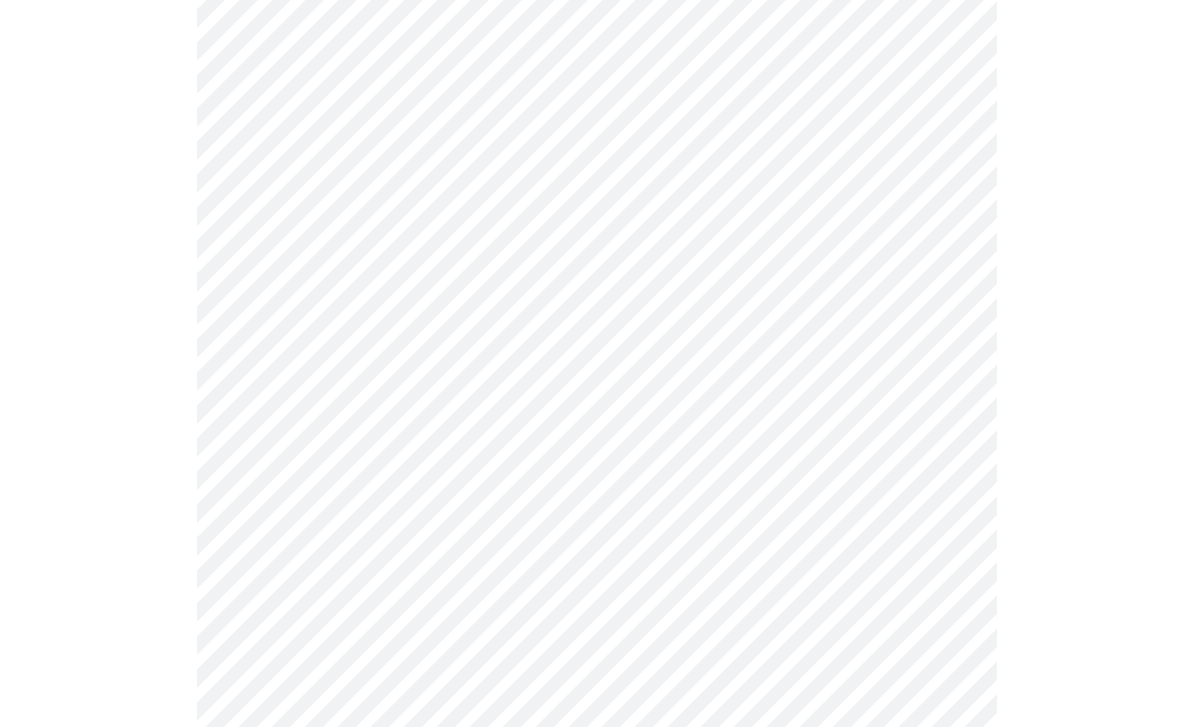 scroll, scrollTop: 1006, scrollLeft: 0, axis: vertical 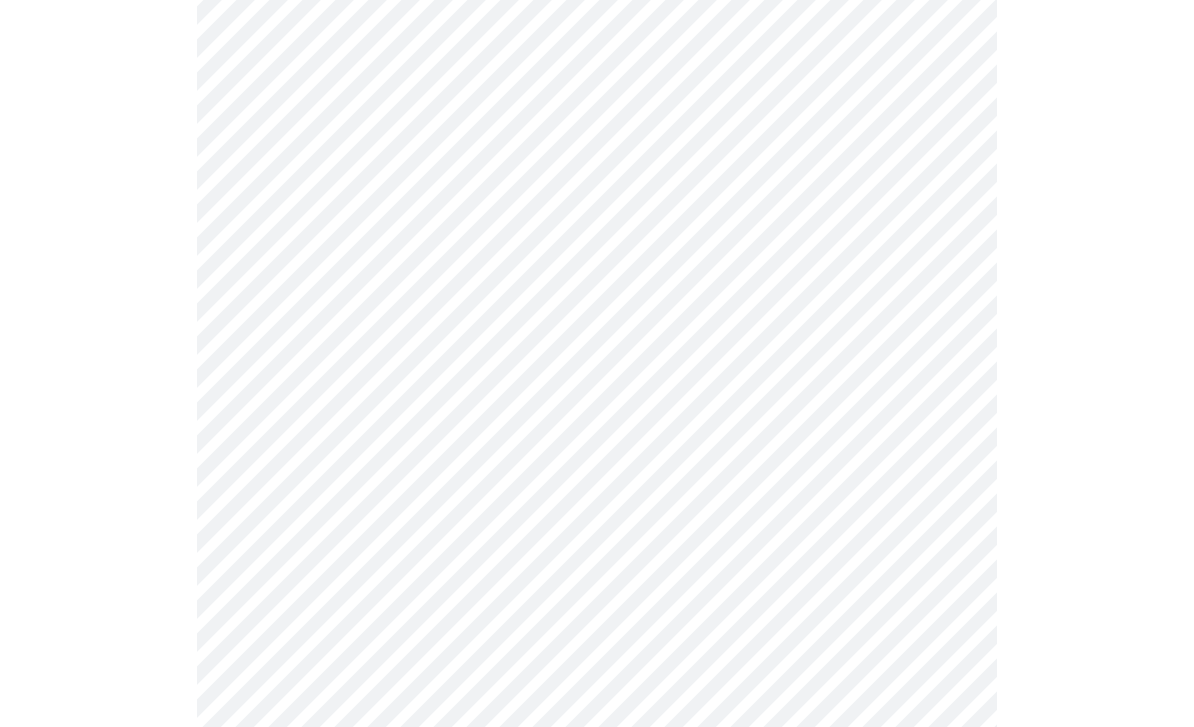 click on "MyMenopauseRx Intake Questions 1  /  13" at bounding box center [597, -100] 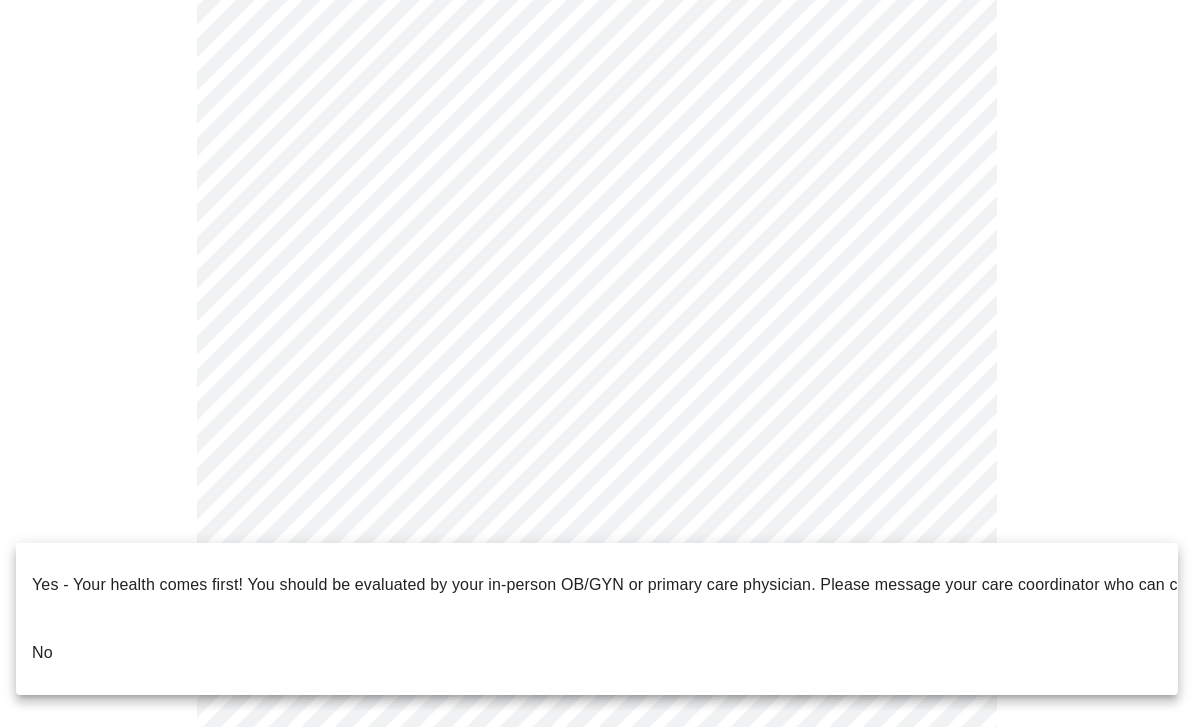 click on "No" at bounding box center [597, 653] 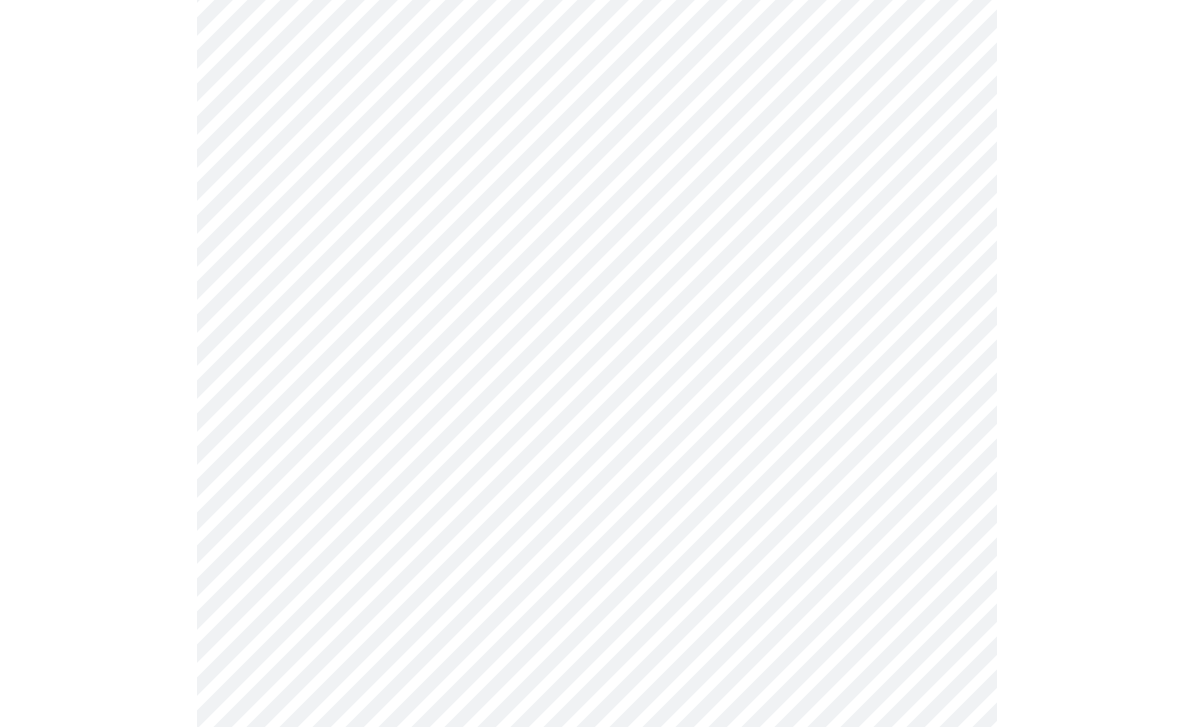 scroll, scrollTop: 0, scrollLeft: 0, axis: both 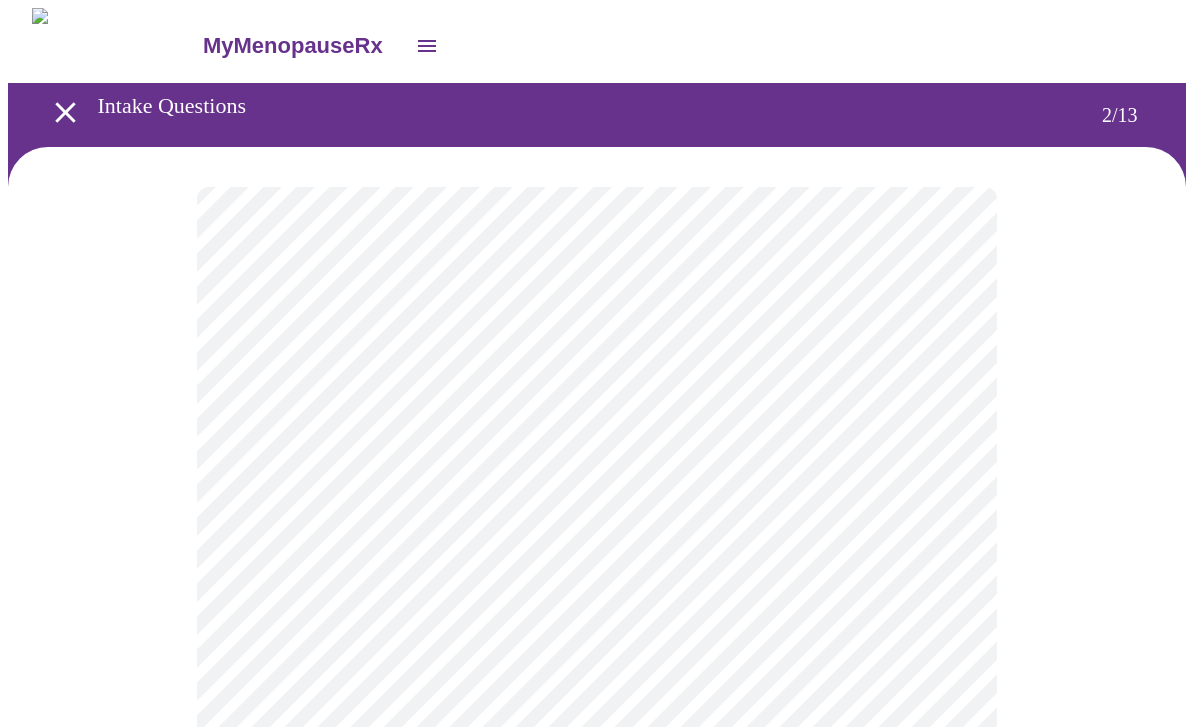 click on "MyMenopauseRx Intake Questions 2  /  13" at bounding box center [597, 607] 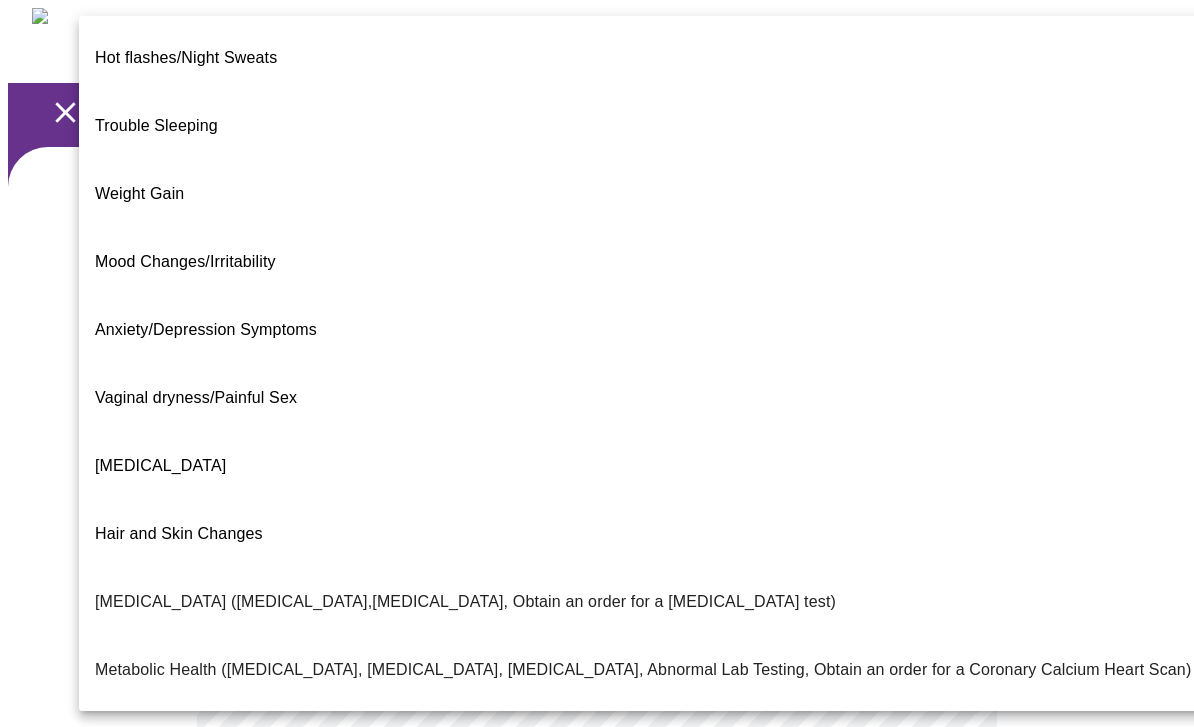 click at bounding box center [597, 363] 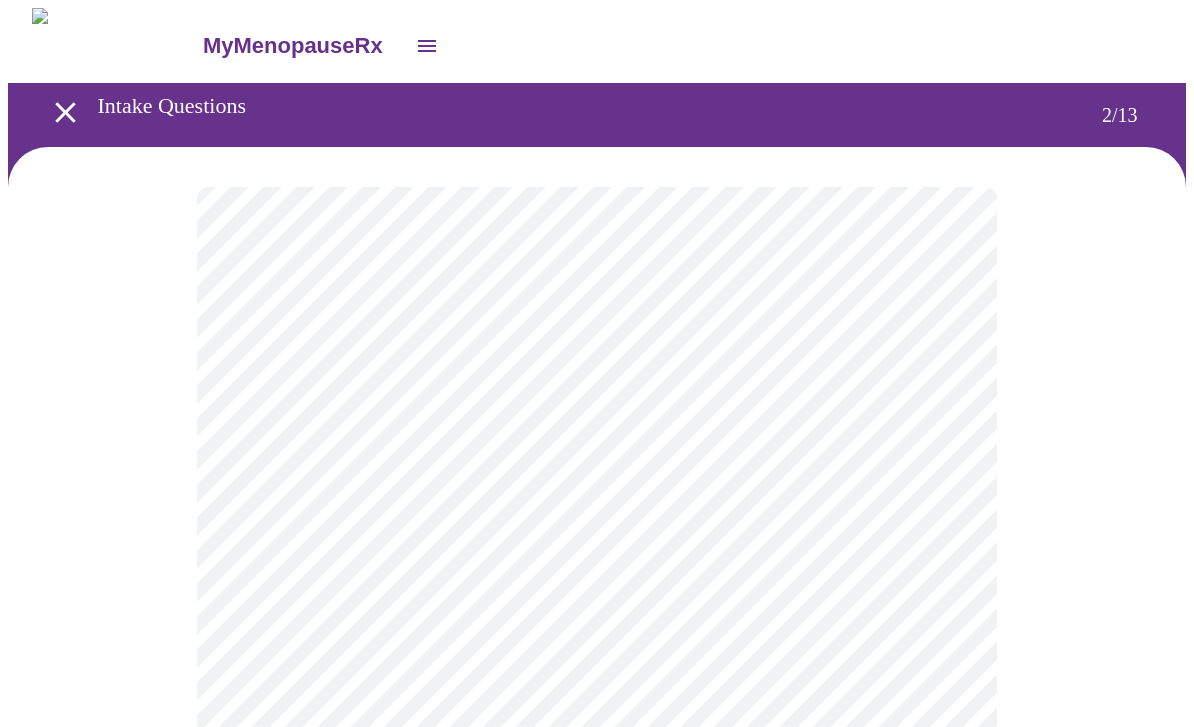 click on "MyMenopauseRx Intake Questions 2  /  13" at bounding box center (597, 607) 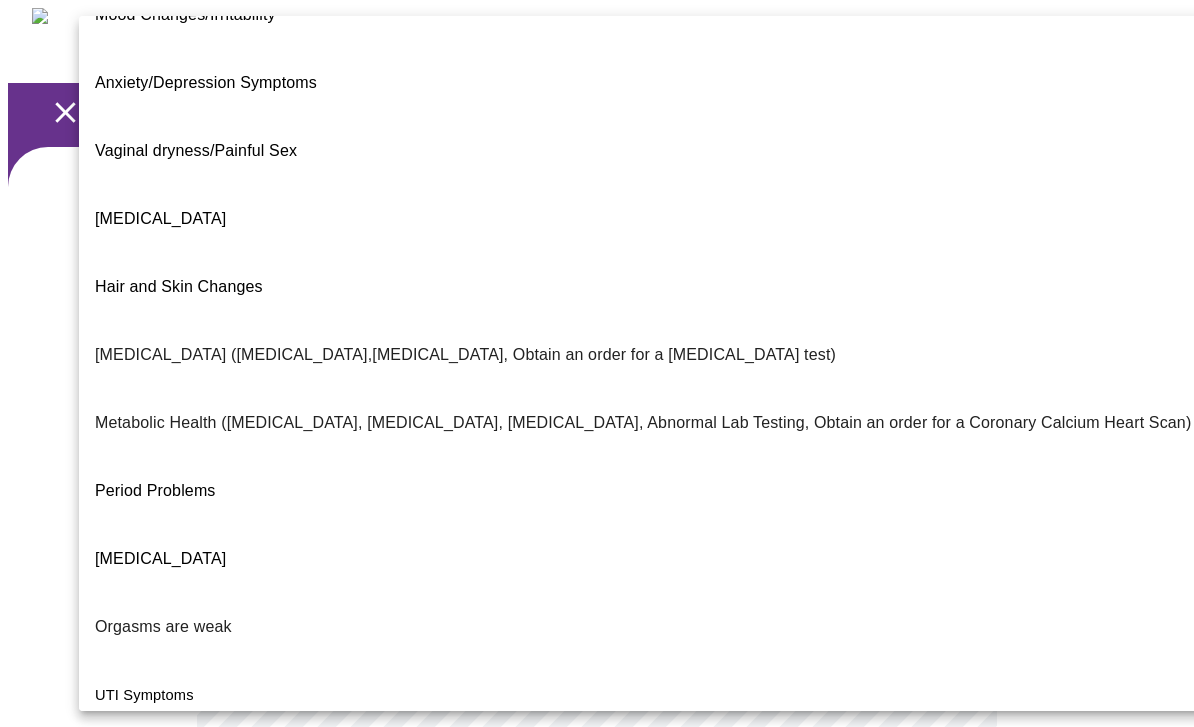 scroll, scrollTop: 245, scrollLeft: 0, axis: vertical 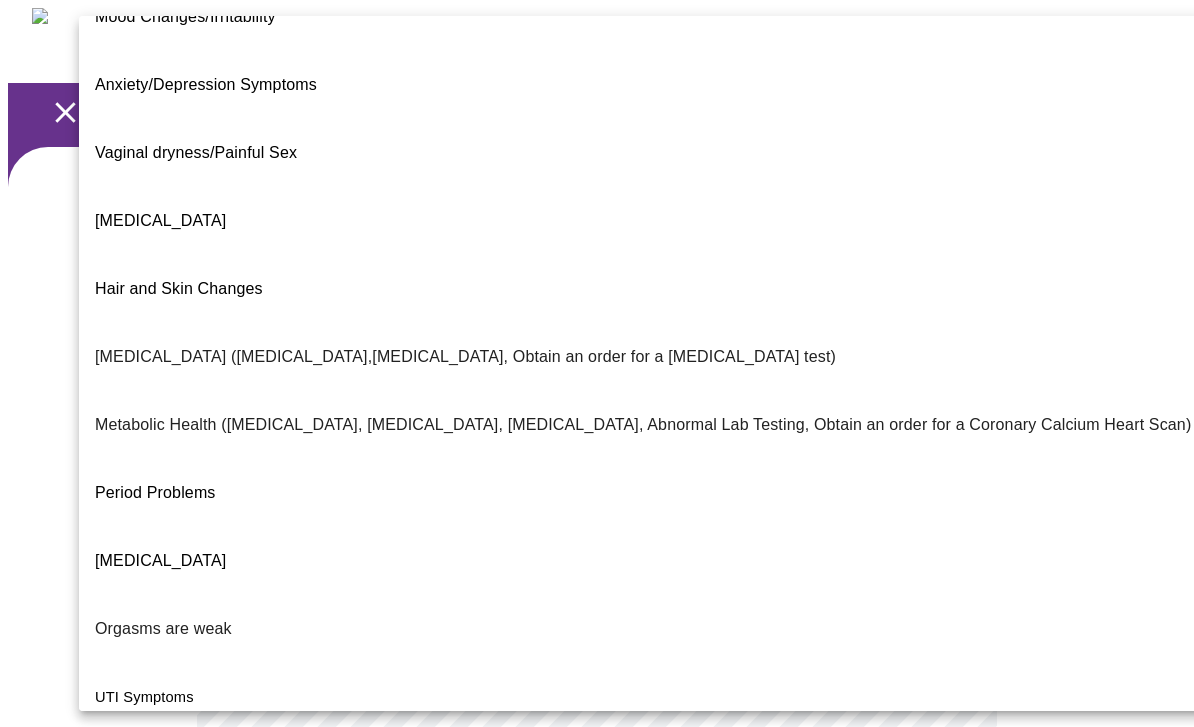 click on "Other" at bounding box center (115, 1037) 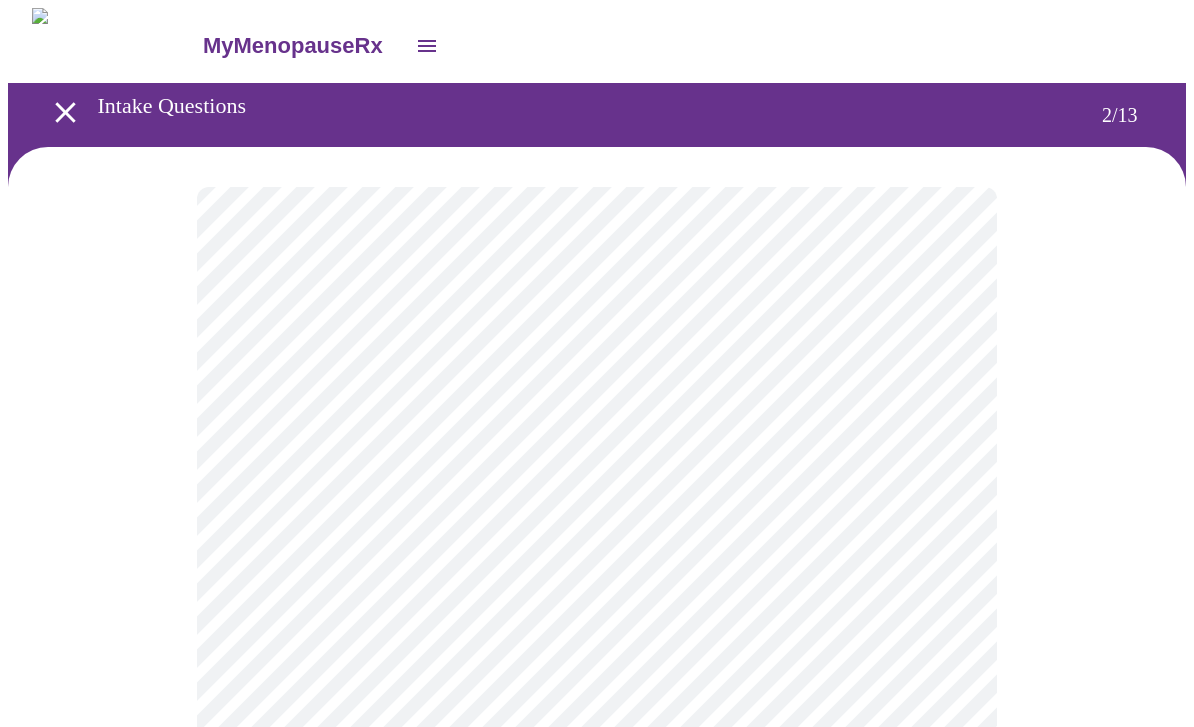 click on "MyMenopauseRx Intake Questions 2  /  13" at bounding box center (597, 602) 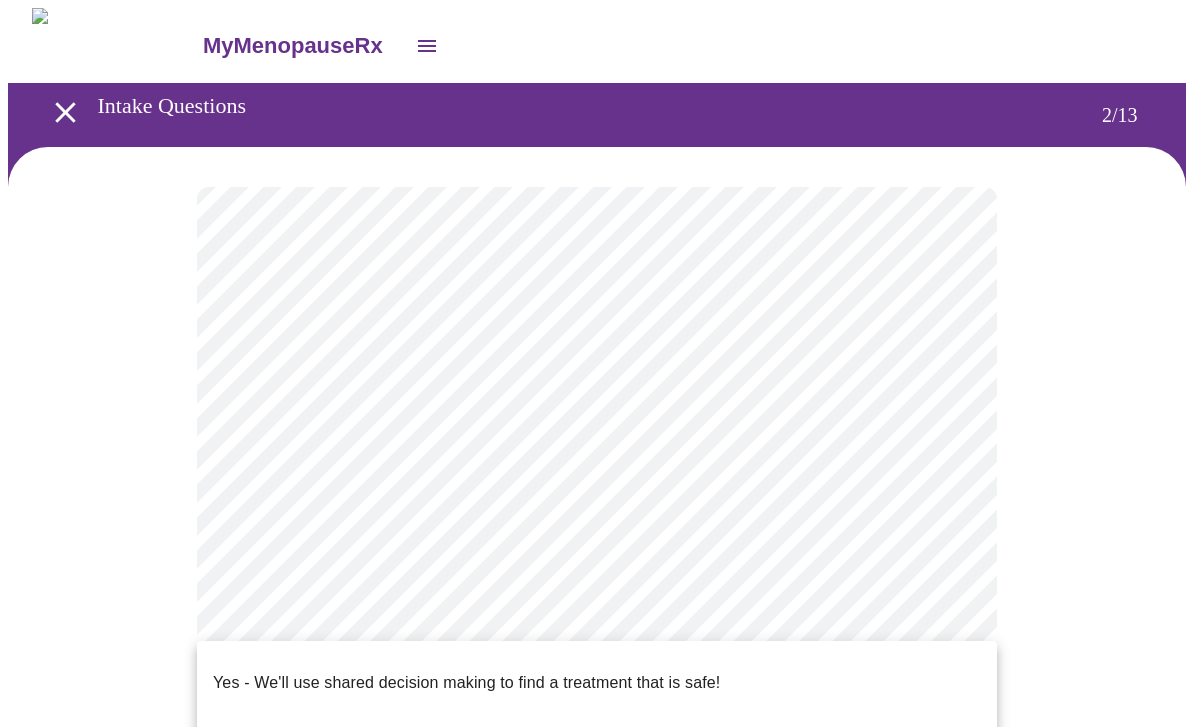 click on "Yes - We'll use shared decision making to find a treatment that is safe!" at bounding box center [466, 683] 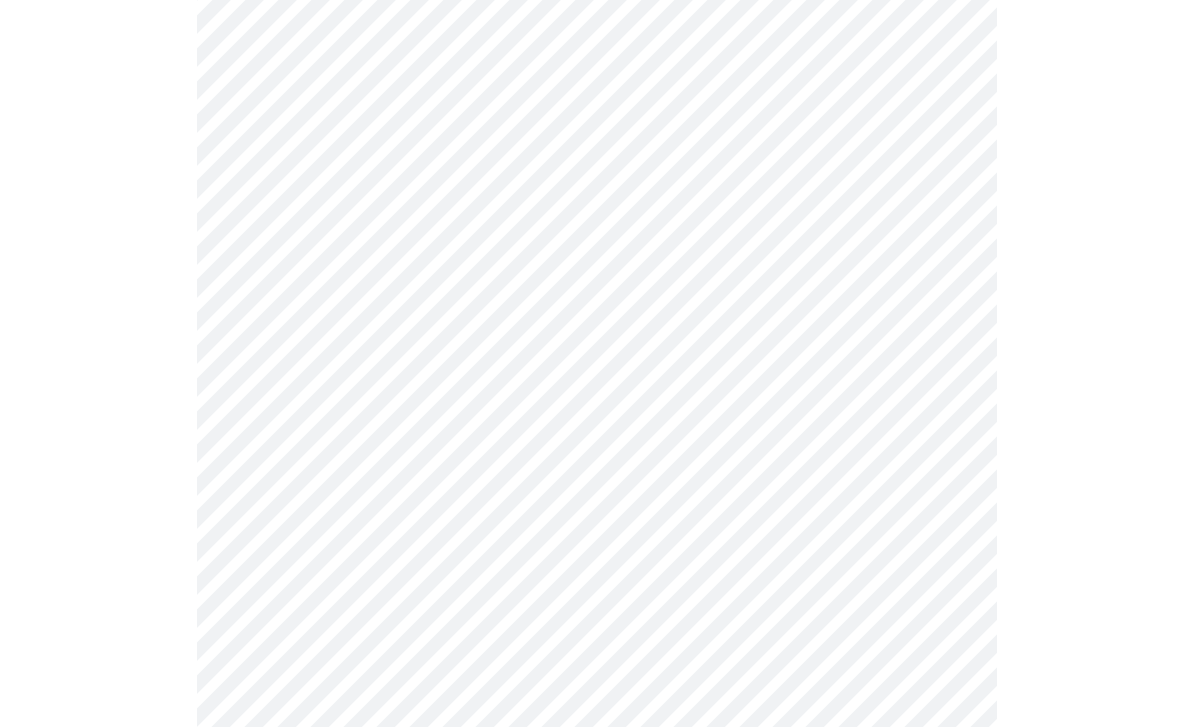scroll, scrollTop: 386, scrollLeft: 0, axis: vertical 